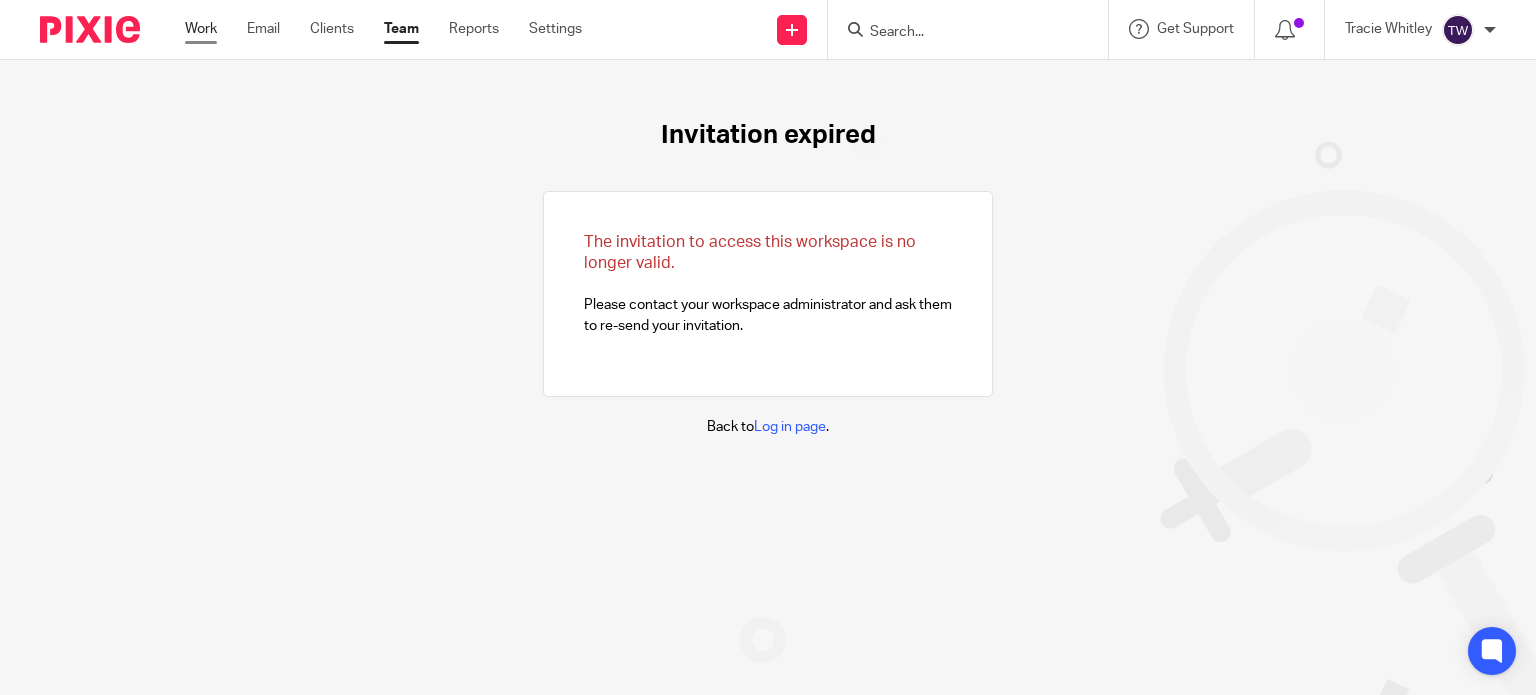 scroll, scrollTop: 0, scrollLeft: 0, axis: both 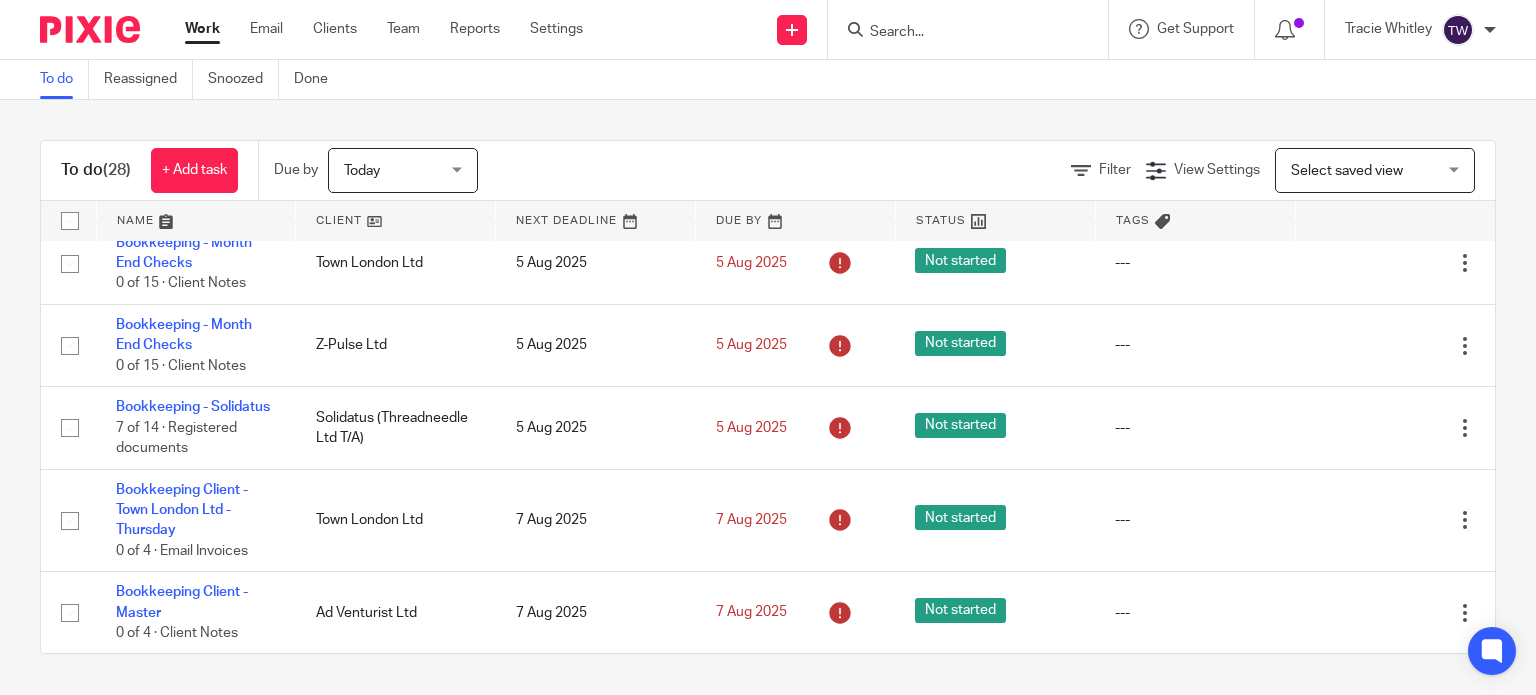 click on "To do
Reassigned
Snoozed
Done" at bounding box center (768, 80) 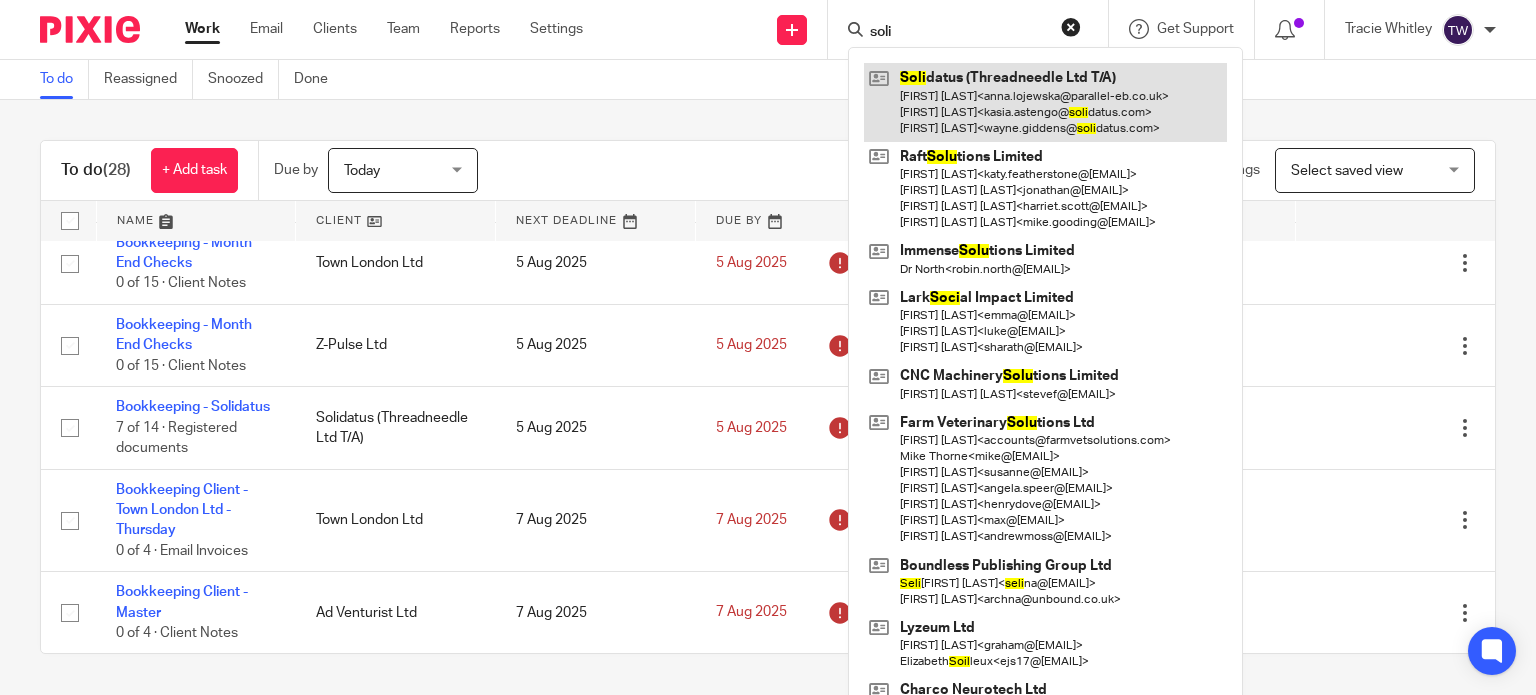 type on "soli" 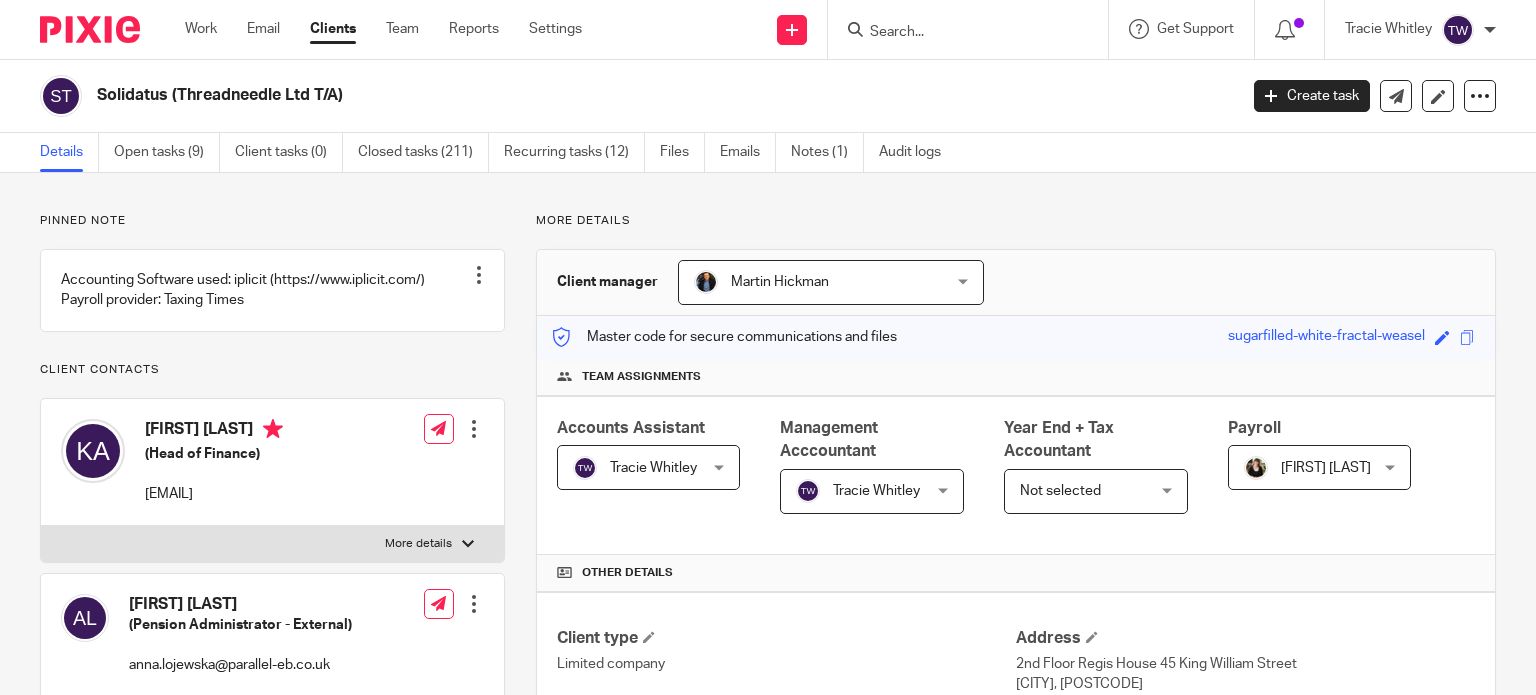 scroll, scrollTop: 0, scrollLeft: 0, axis: both 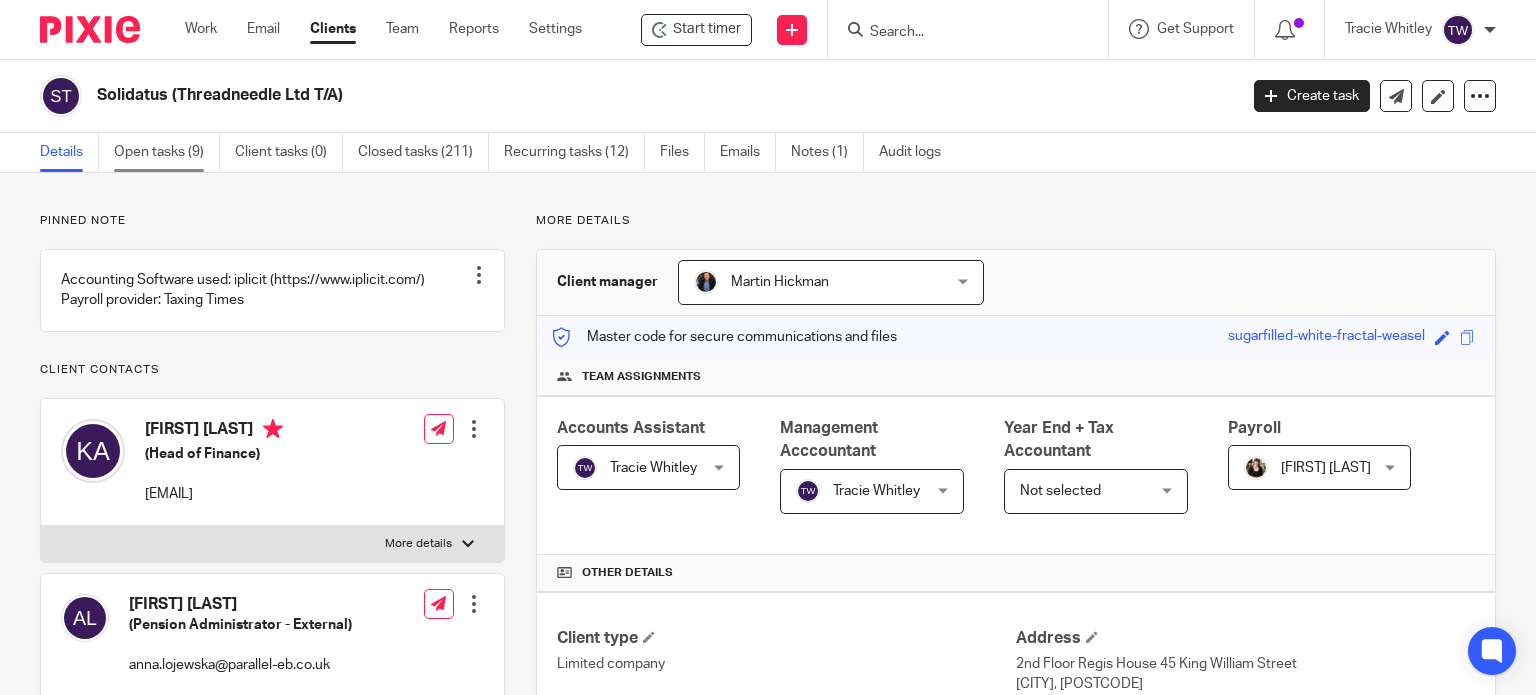 click on "Open tasks (9)" at bounding box center [167, 152] 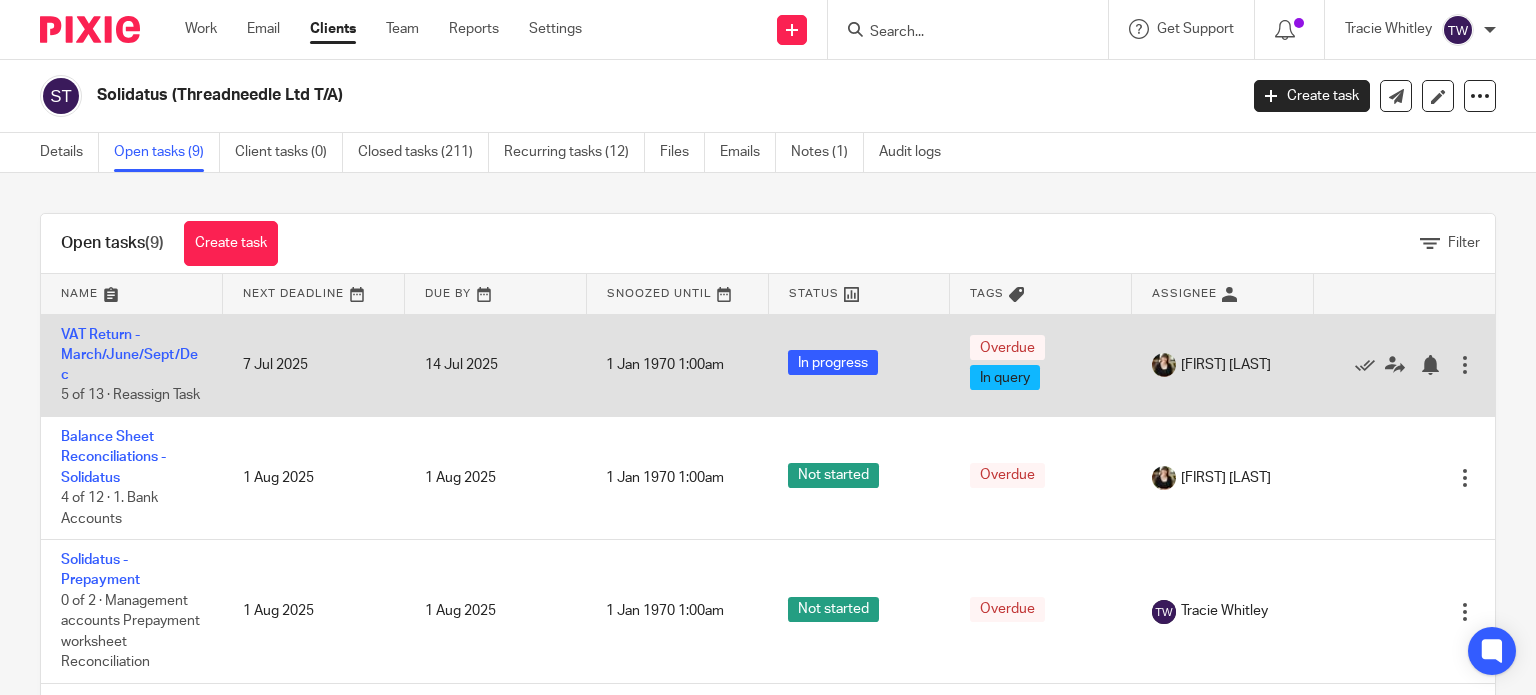scroll, scrollTop: 0, scrollLeft: 0, axis: both 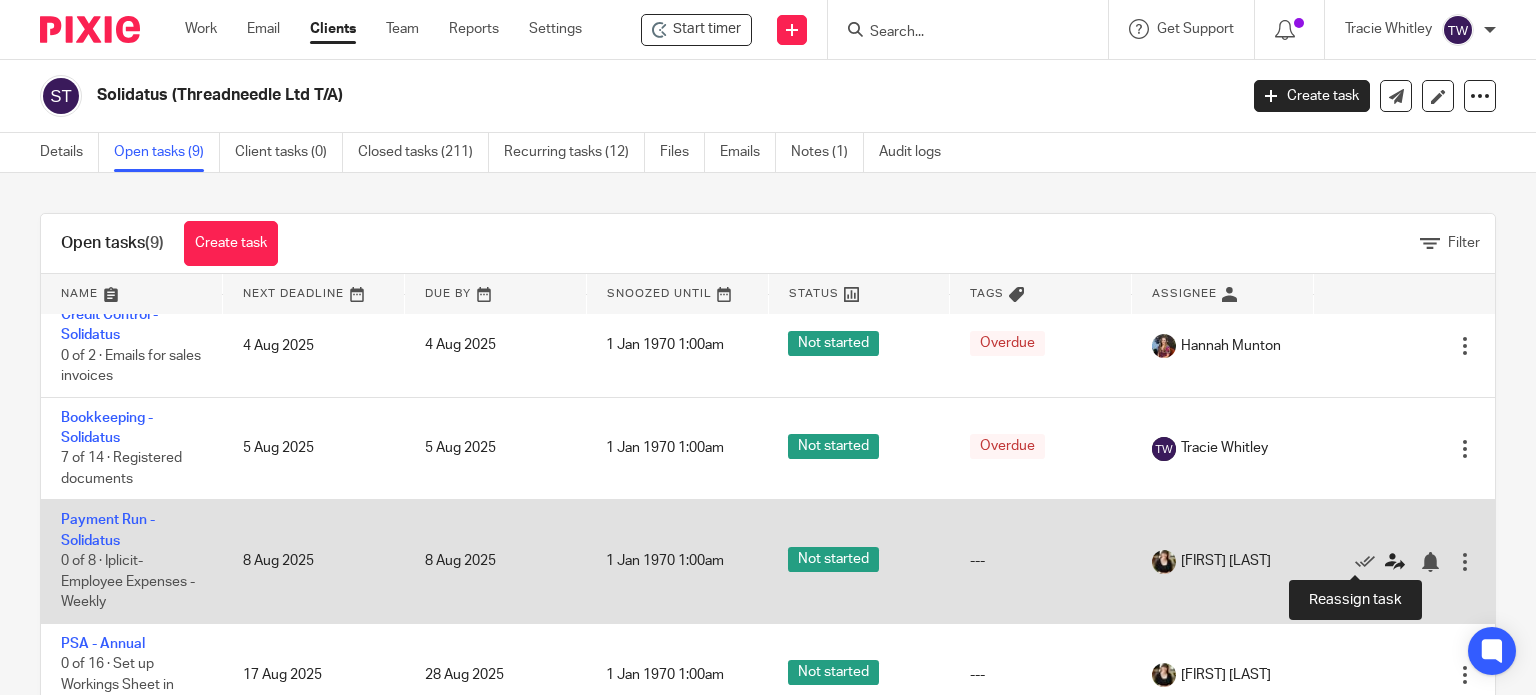 click at bounding box center [1395, 562] 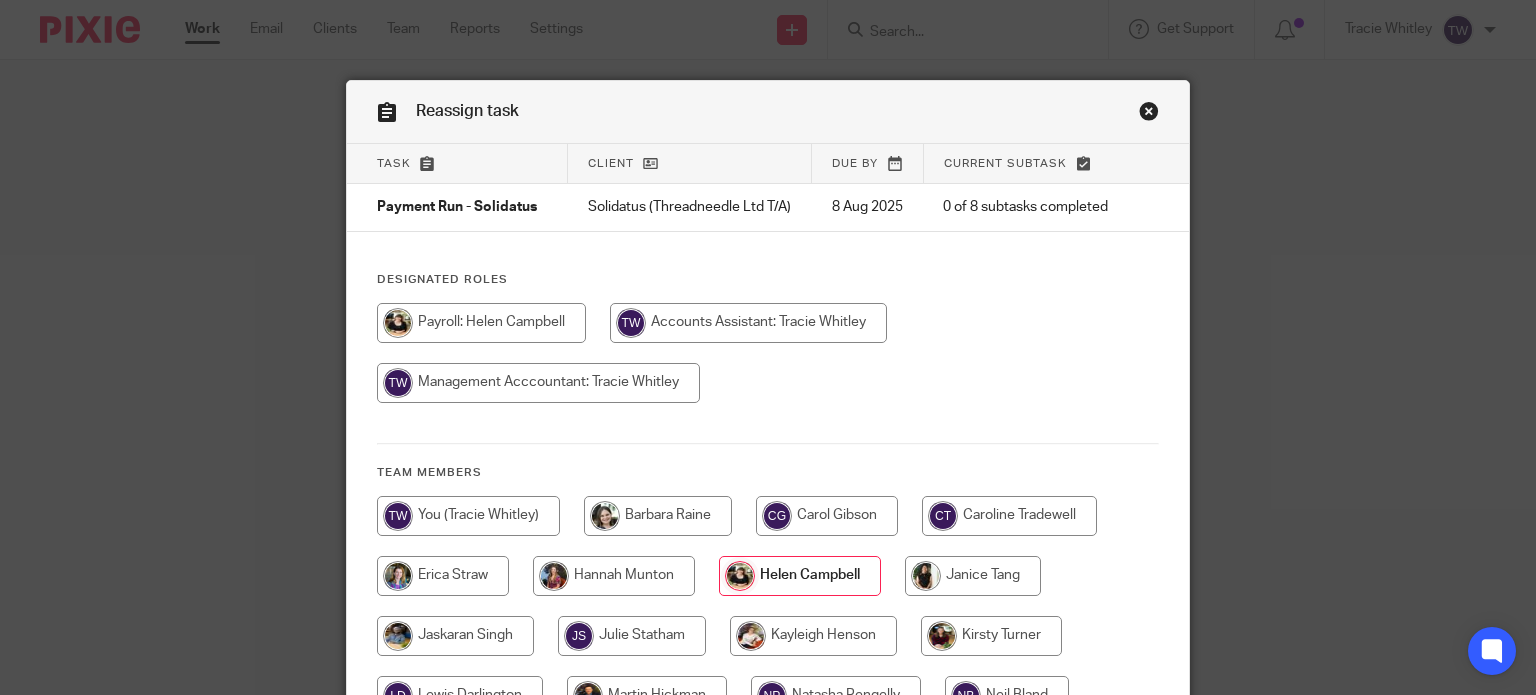 scroll, scrollTop: 0, scrollLeft: 0, axis: both 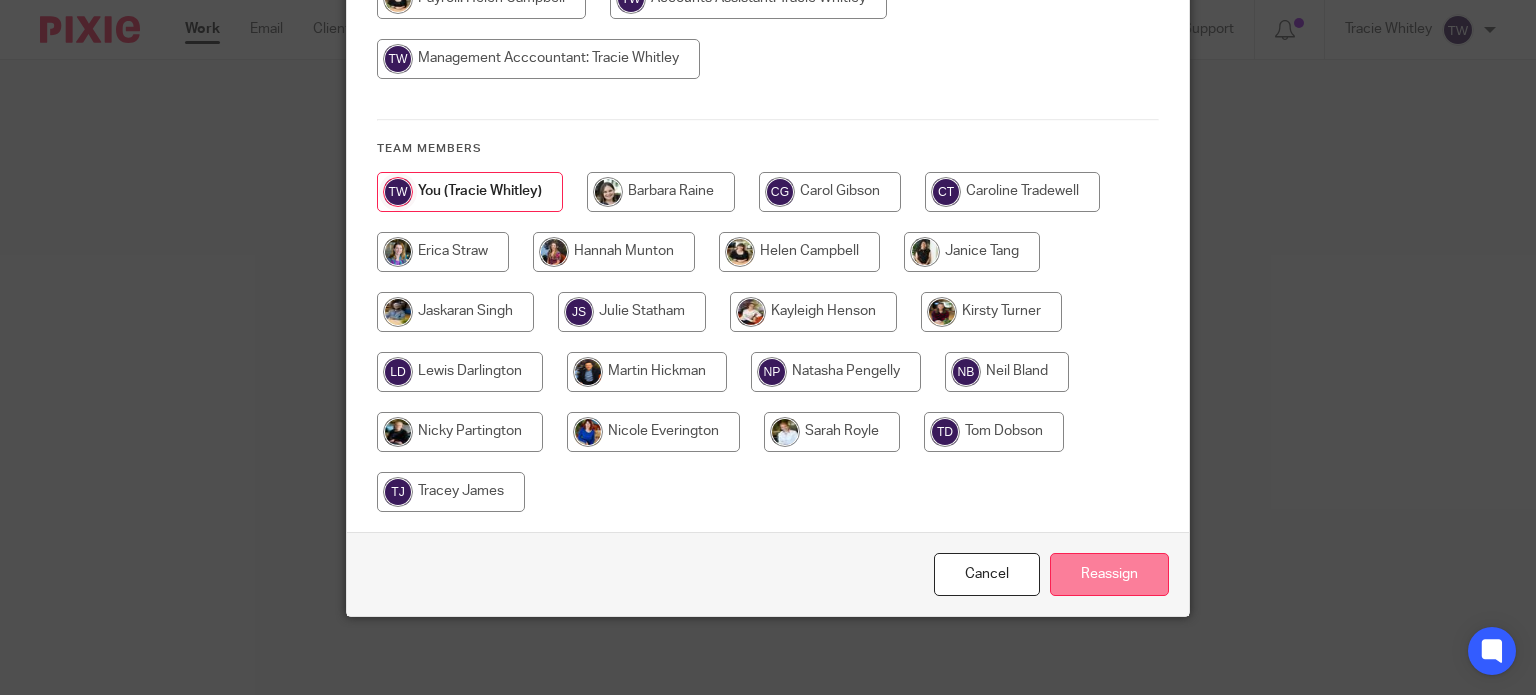 click on "Reassign" at bounding box center (1109, 574) 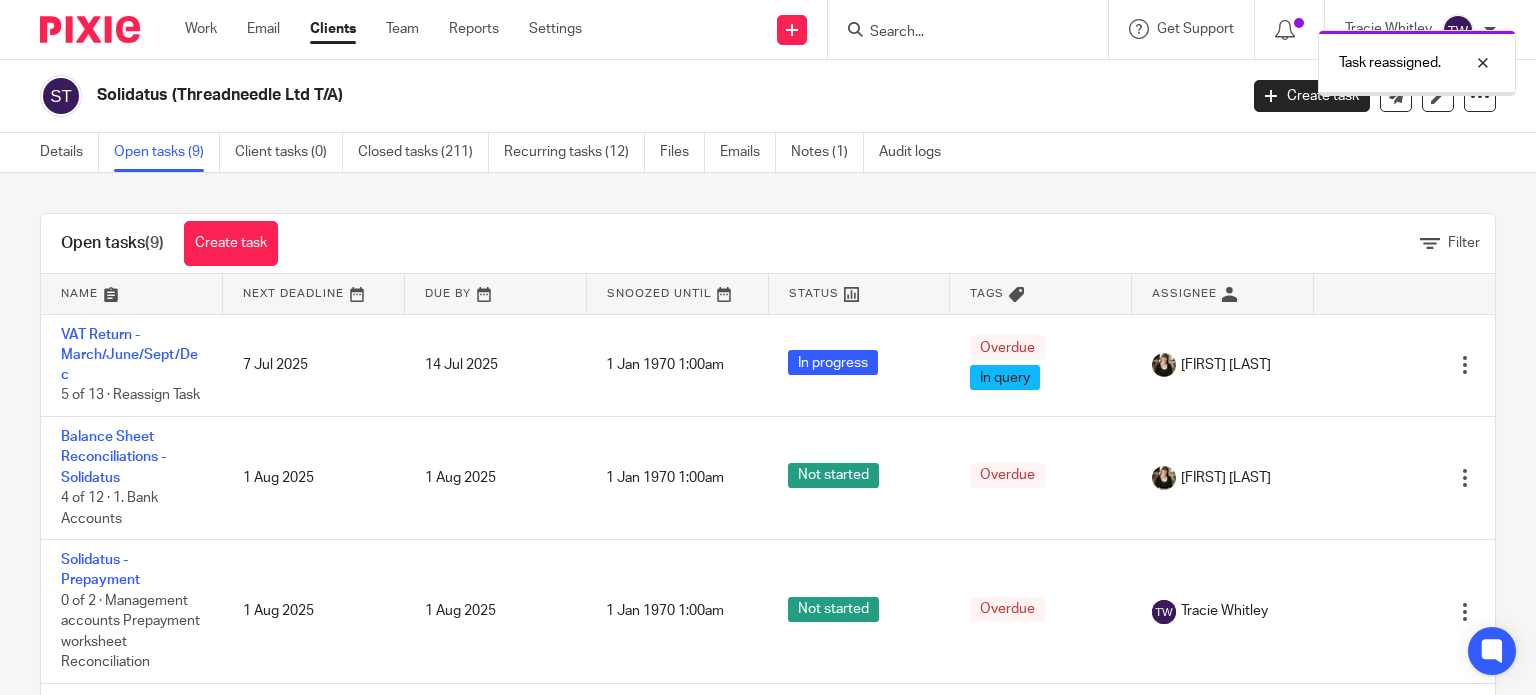 scroll, scrollTop: 0, scrollLeft: 0, axis: both 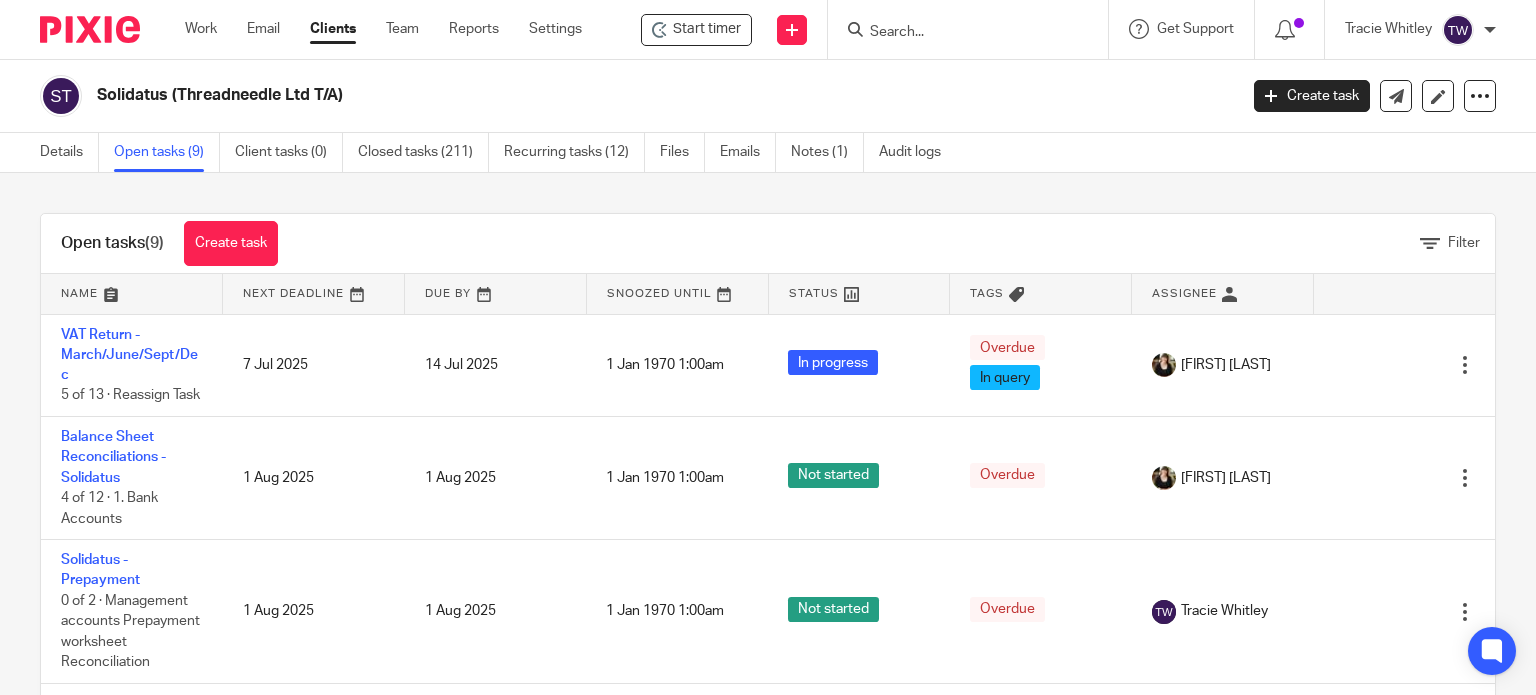 click on "Open tasks (9)" at bounding box center [167, 152] 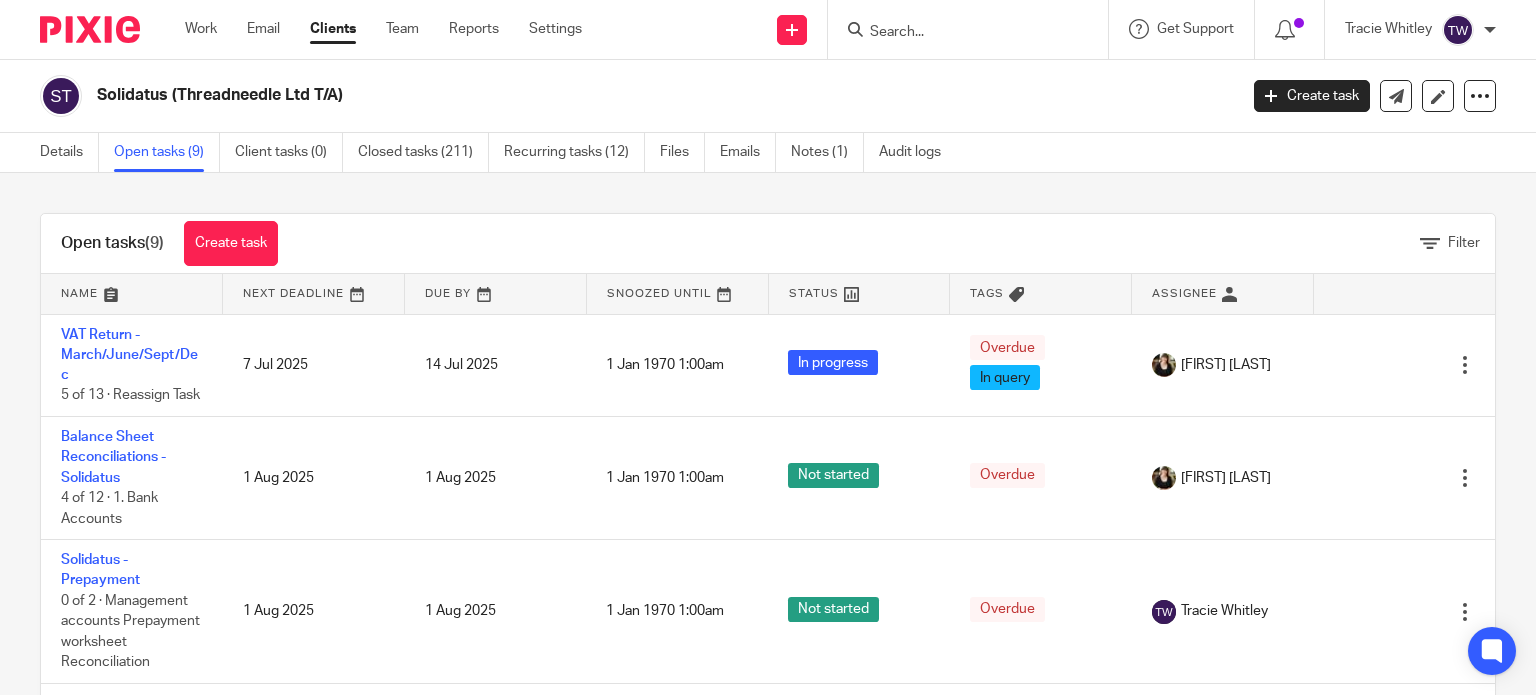 scroll, scrollTop: 0, scrollLeft: 0, axis: both 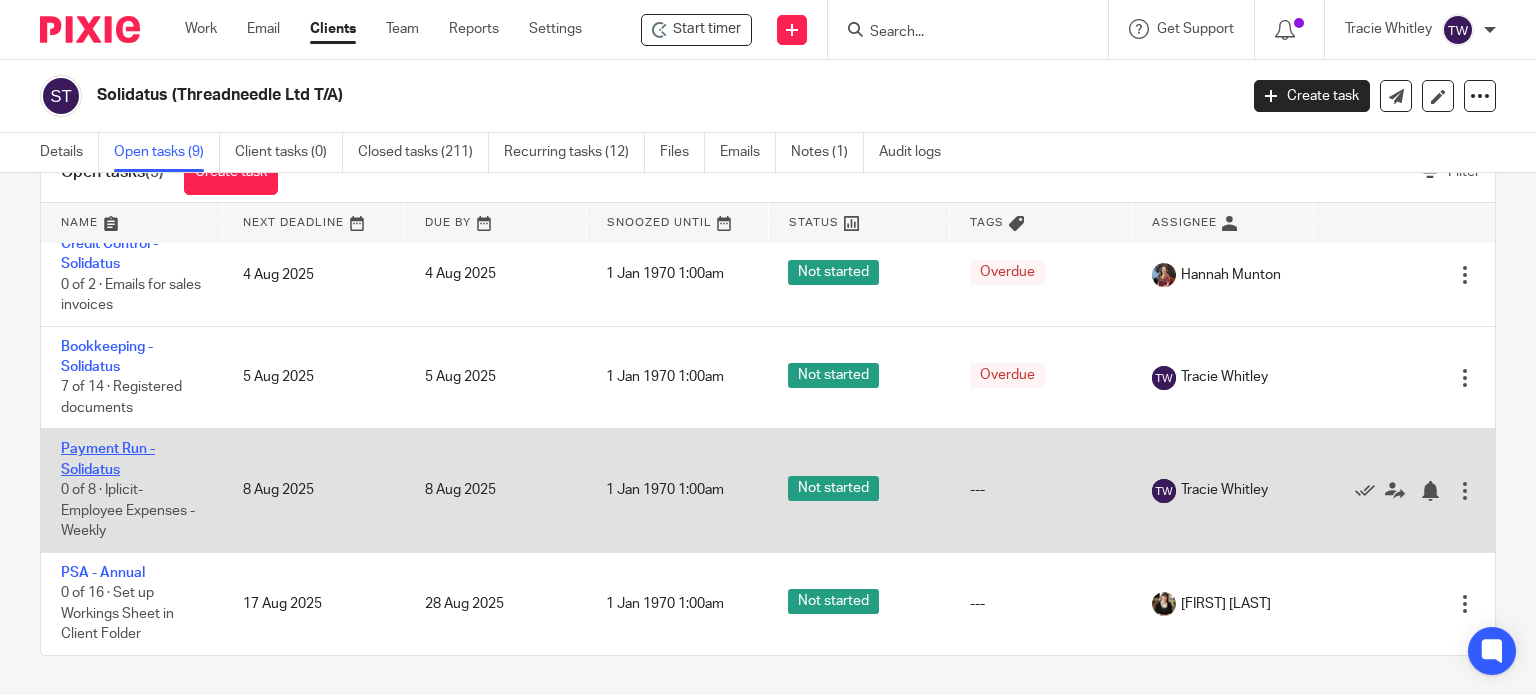 click on "Payment Run - Solidatus" at bounding box center (108, 459) 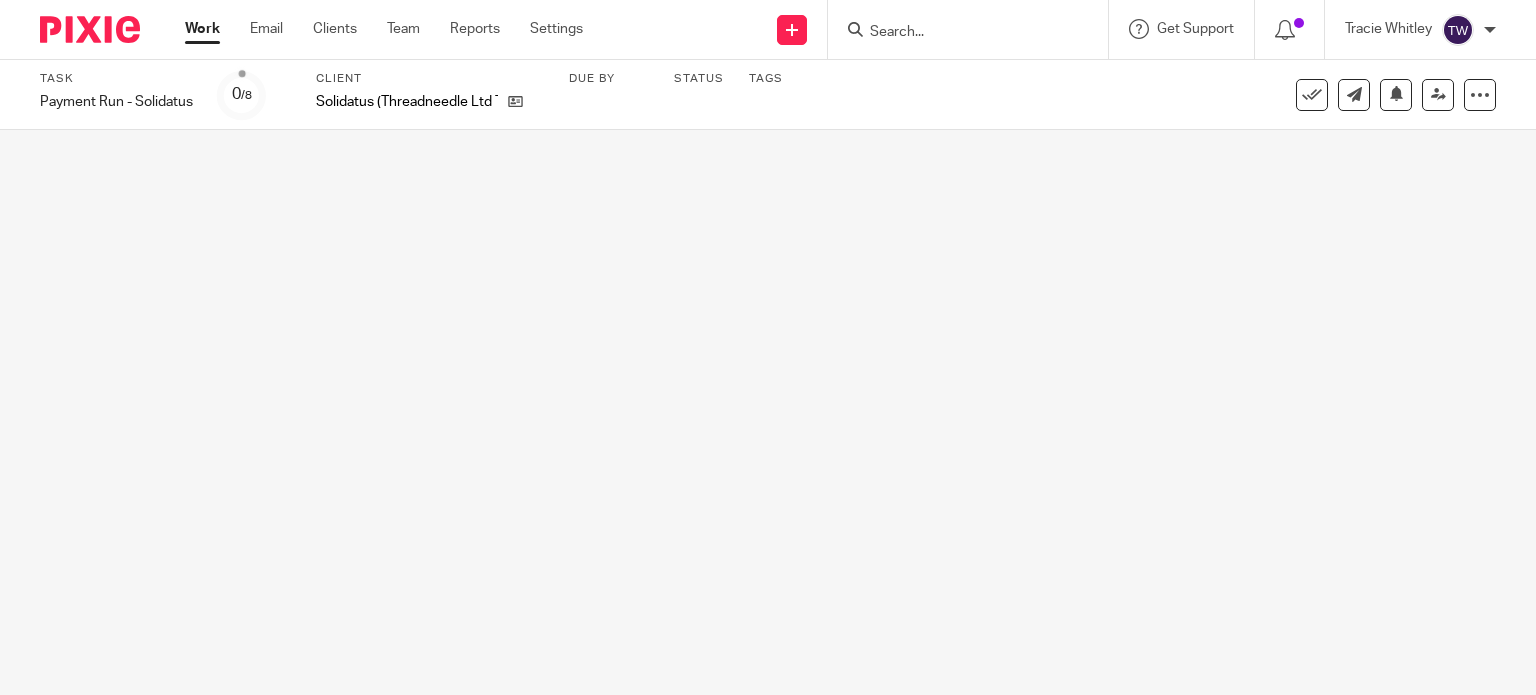 scroll, scrollTop: 0, scrollLeft: 0, axis: both 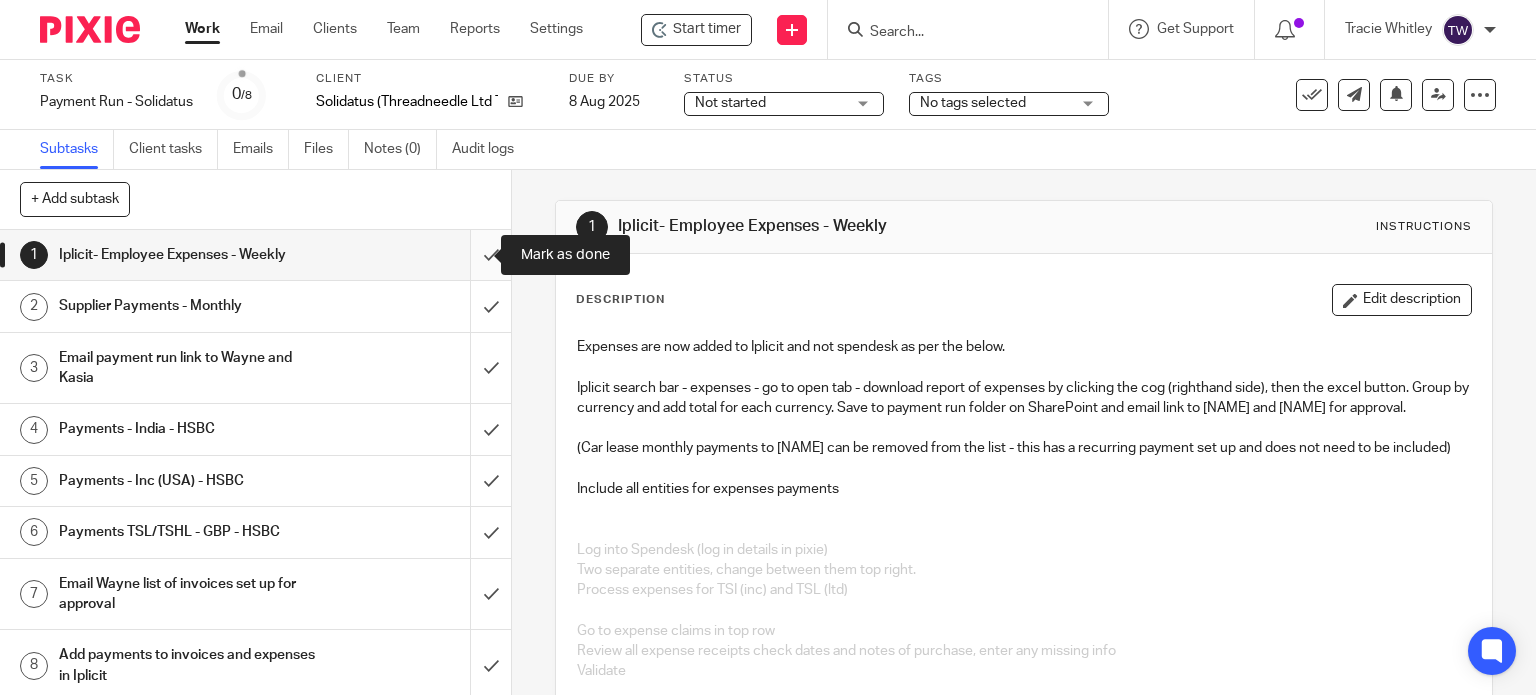 click at bounding box center (255, 255) 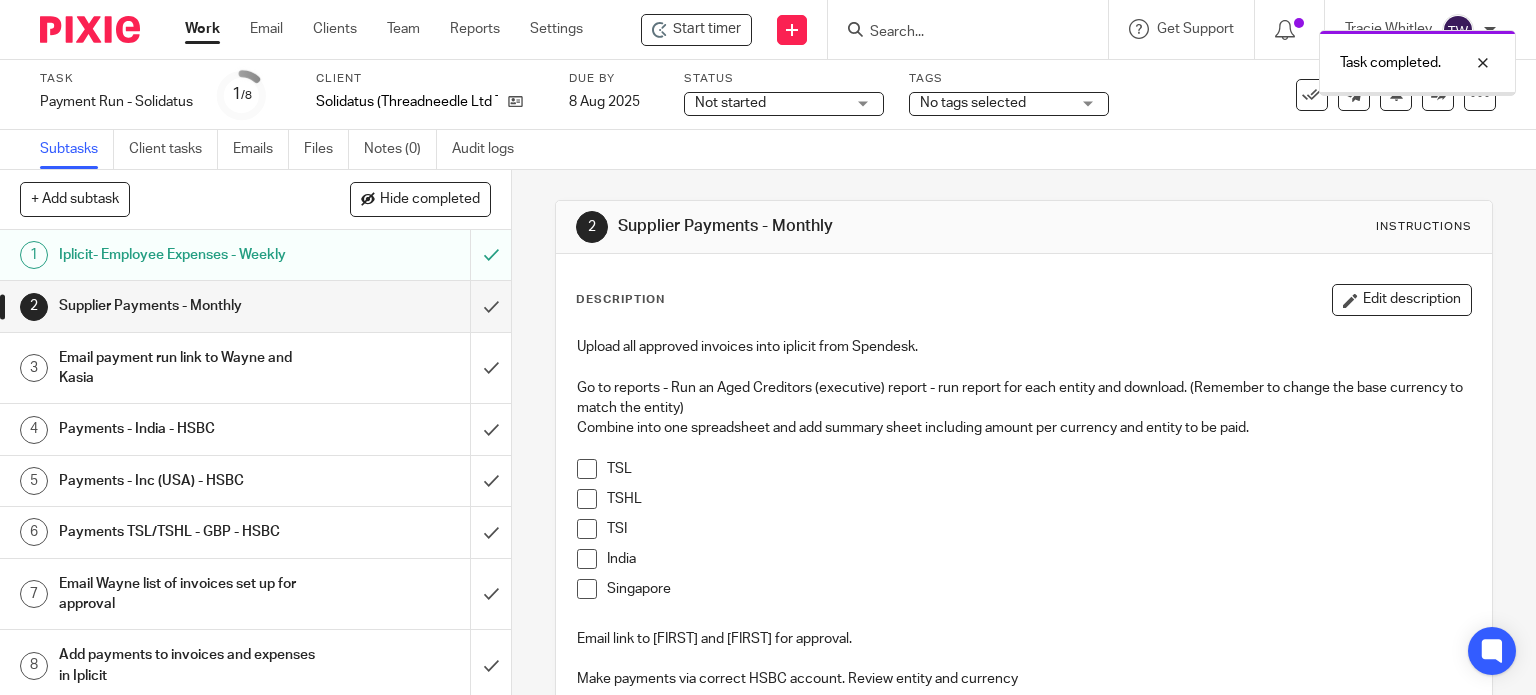 scroll, scrollTop: 0, scrollLeft: 0, axis: both 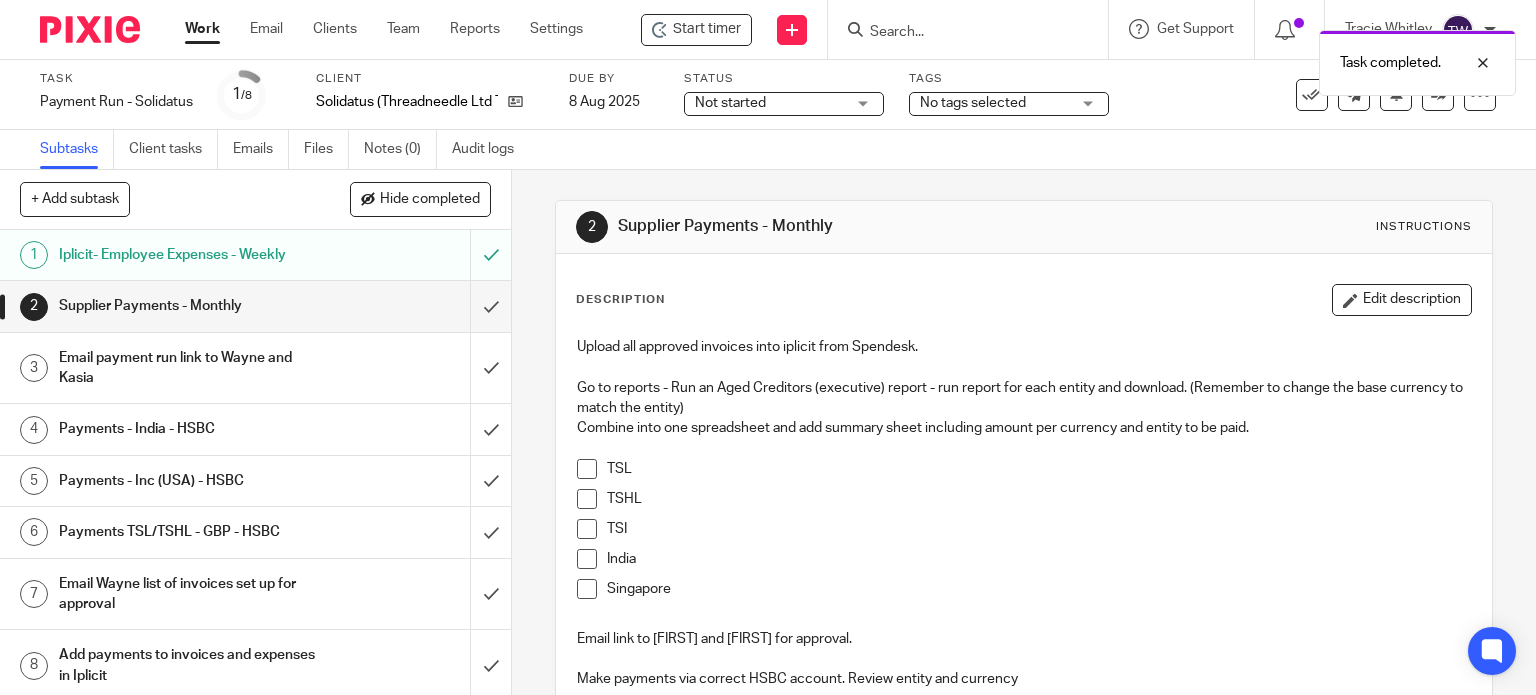 click at bounding box center (587, 469) 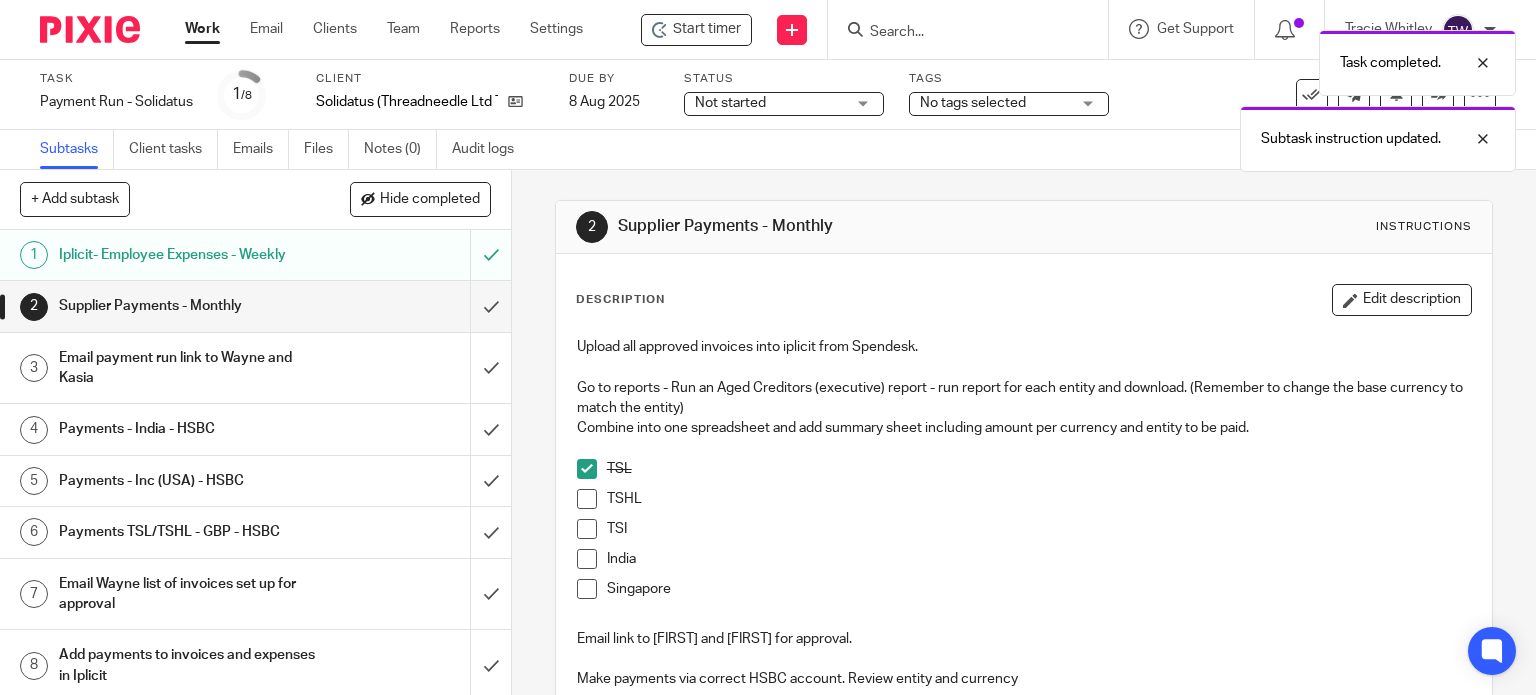 click at bounding box center (587, 499) 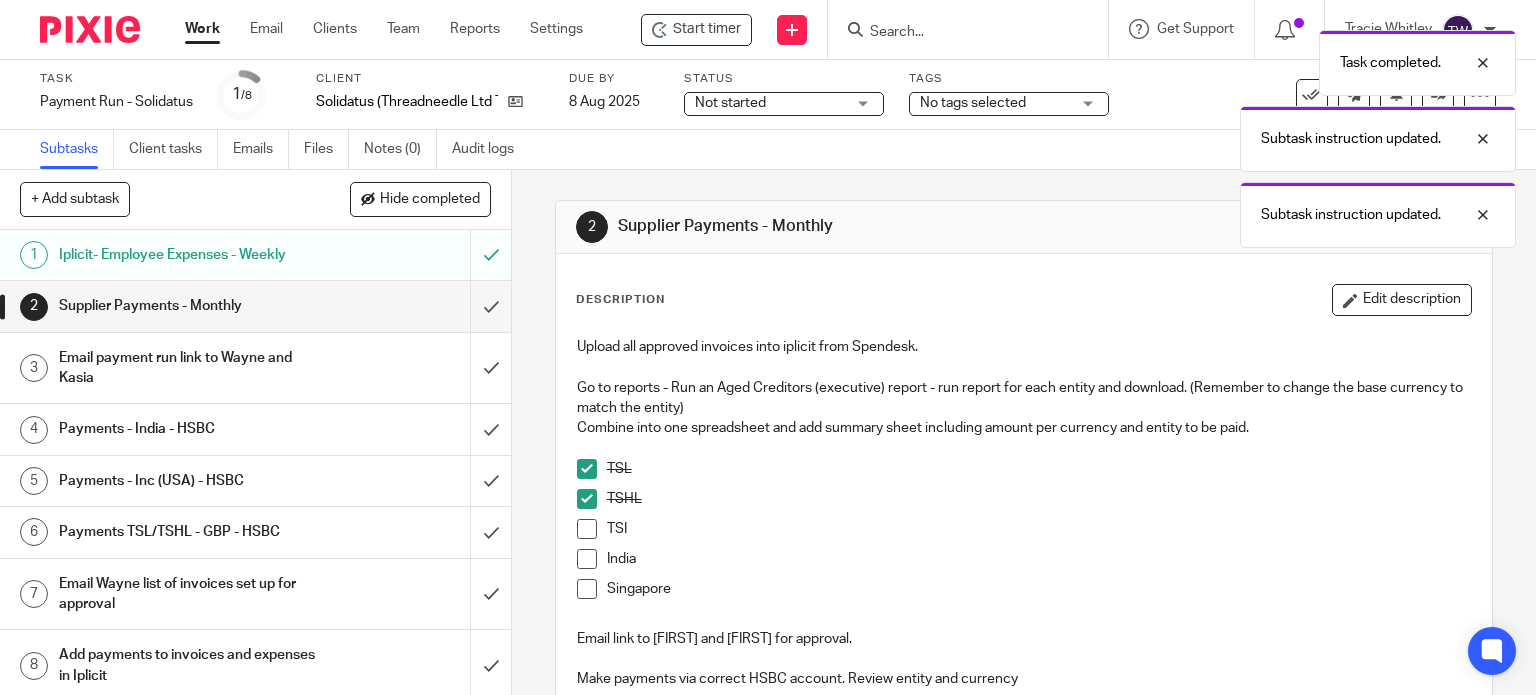 click at bounding box center [587, 529] 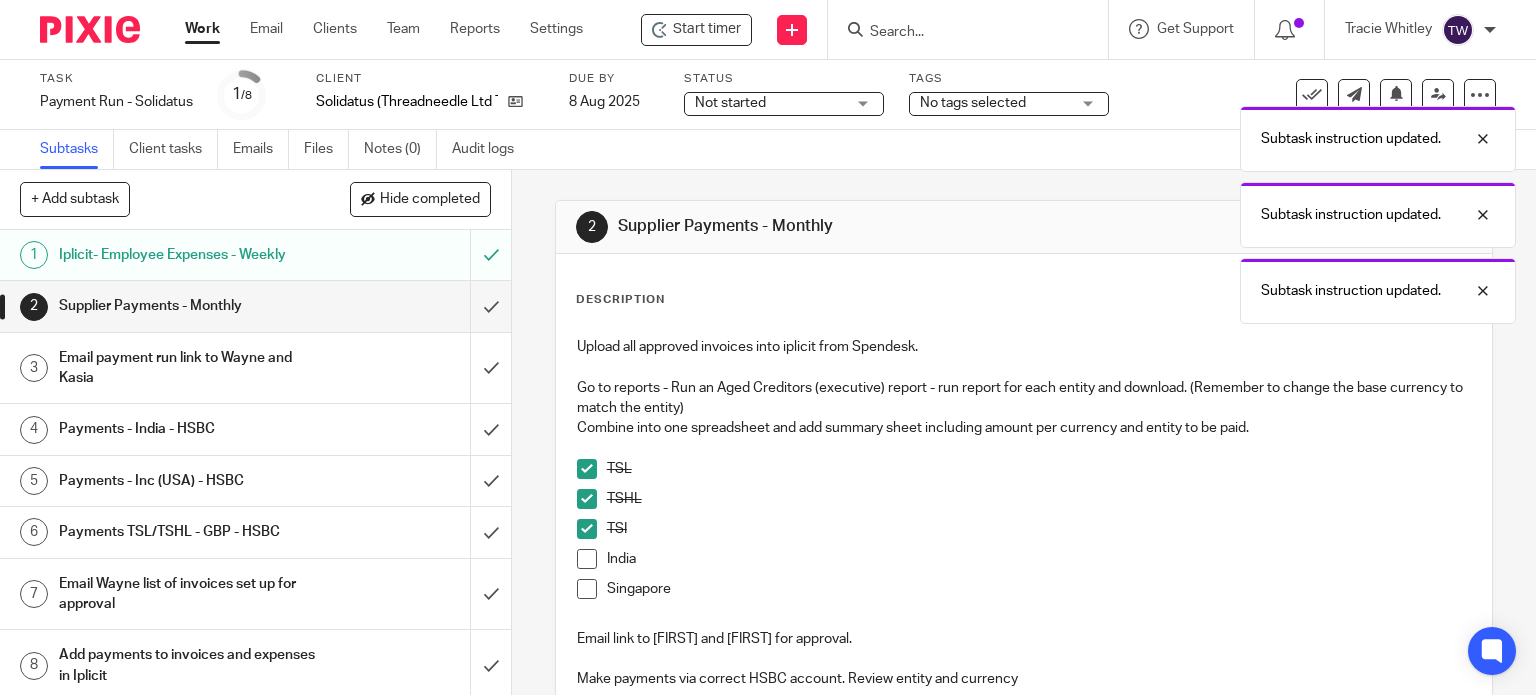 click at bounding box center (587, 559) 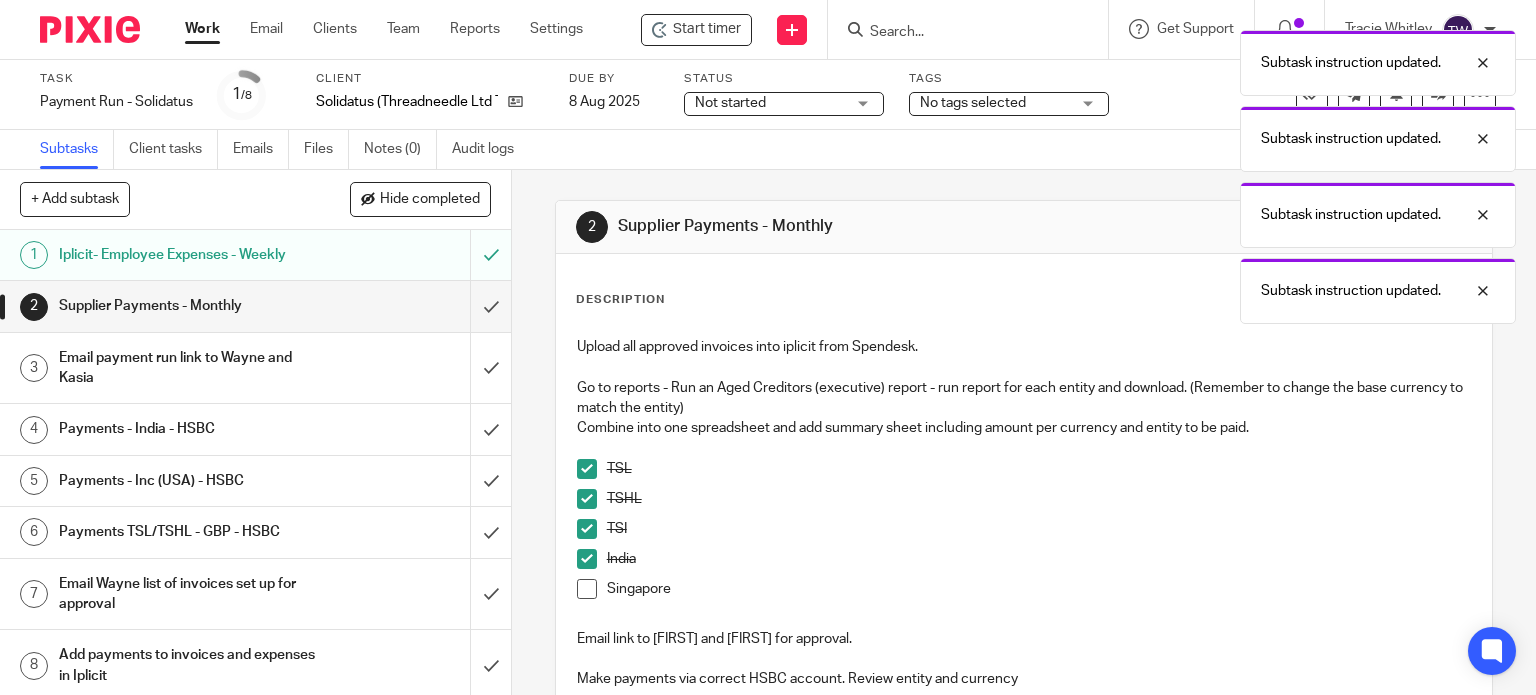 click at bounding box center [587, 589] 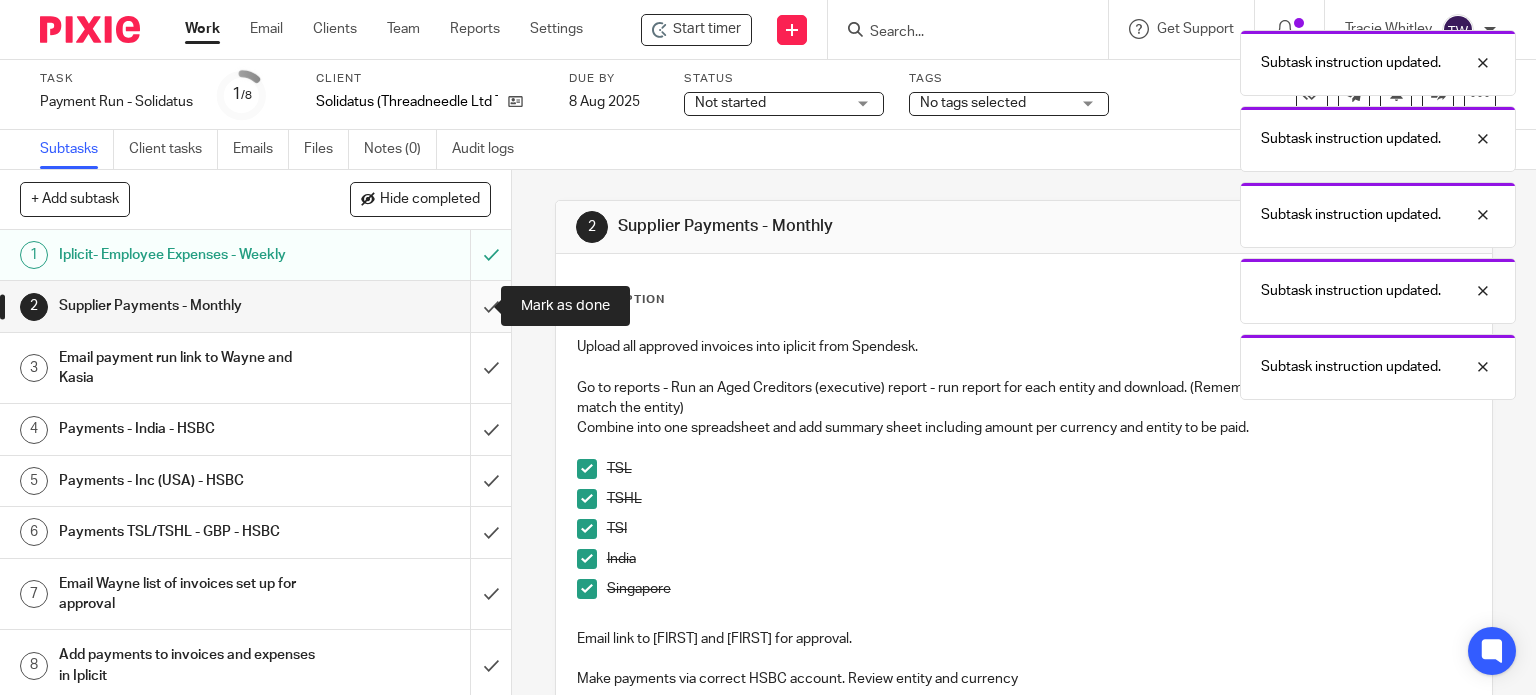 click at bounding box center (255, 306) 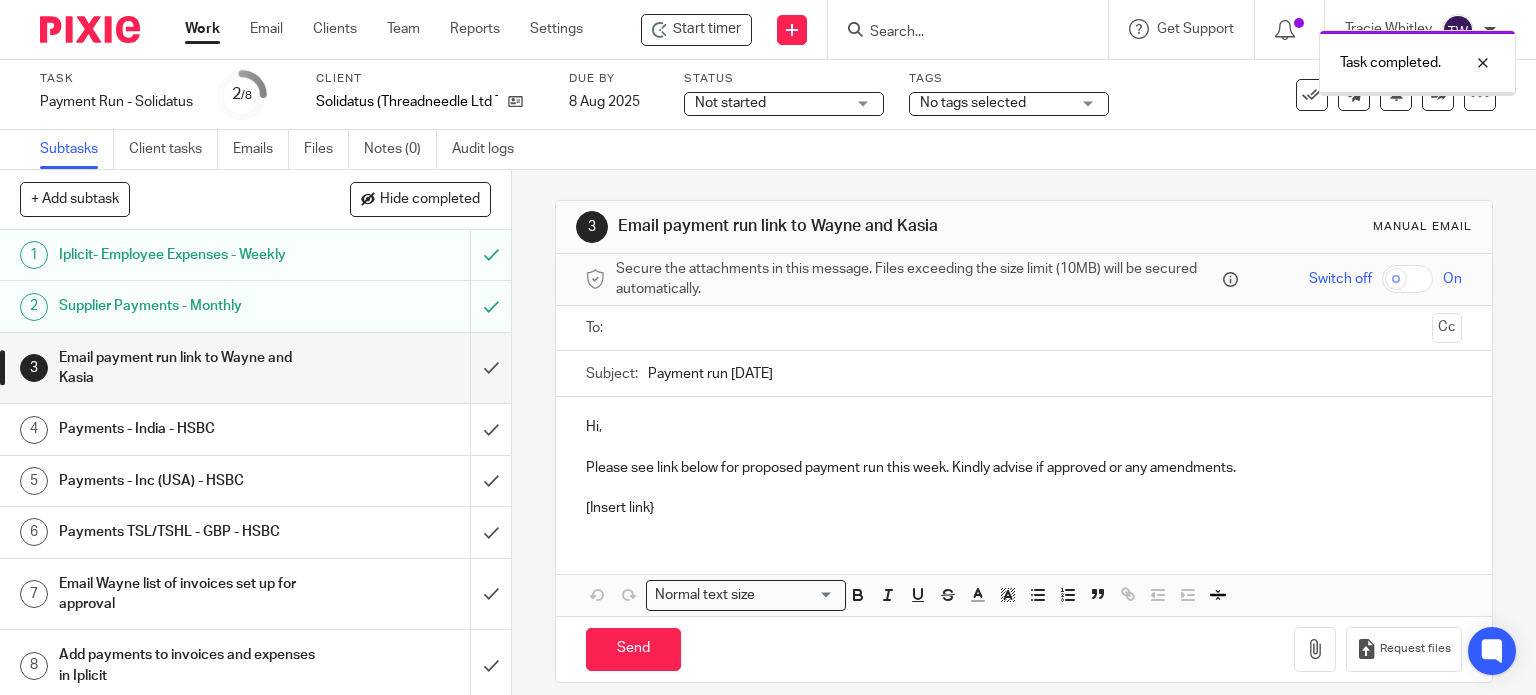 scroll, scrollTop: 0, scrollLeft: 0, axis: both 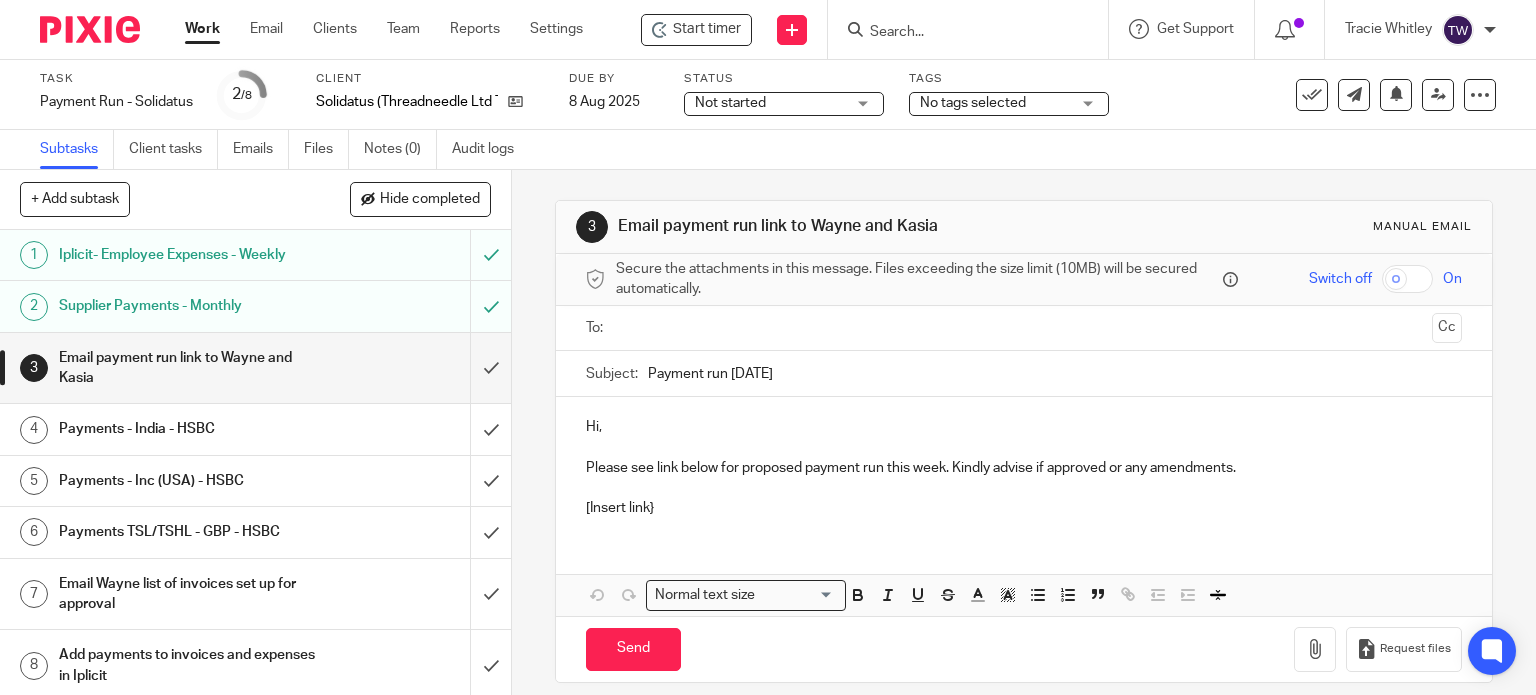 click at bounding box center [1025, 328] 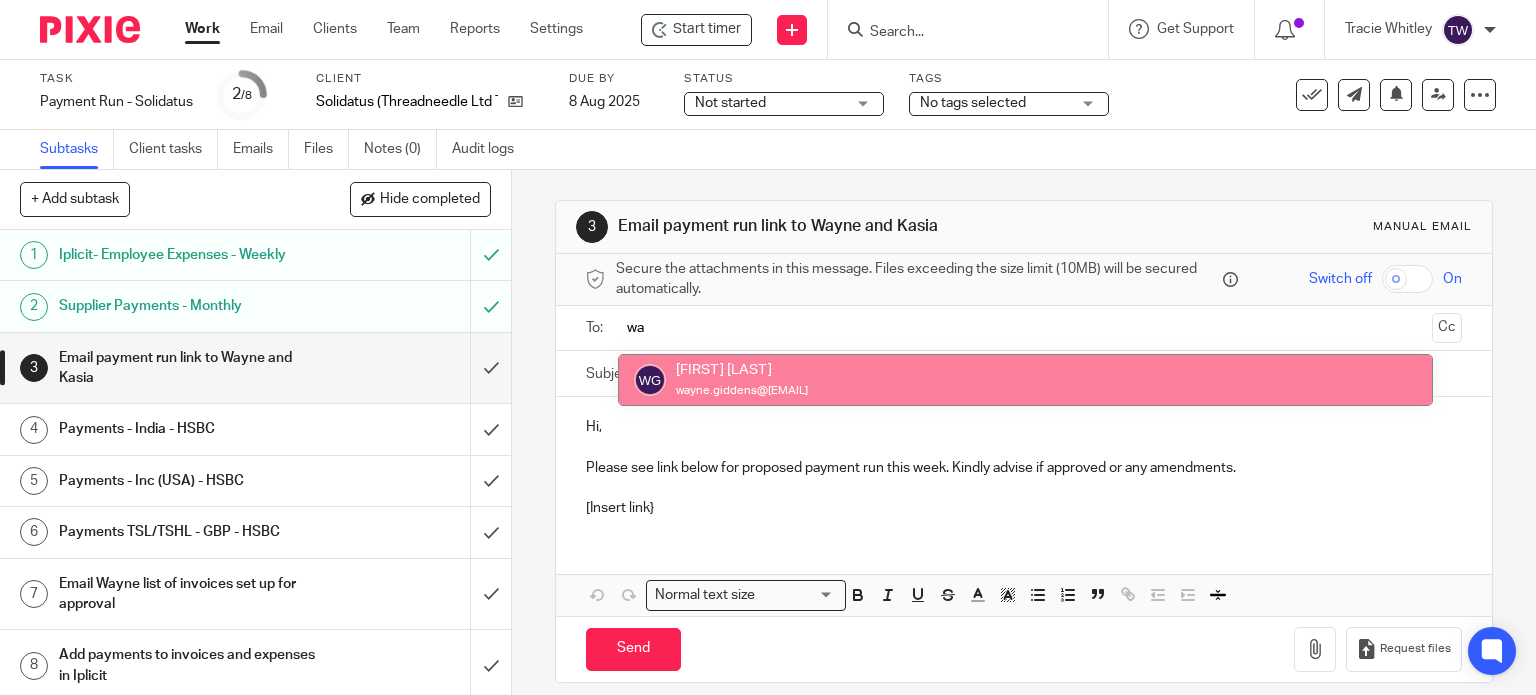 type on "wa" 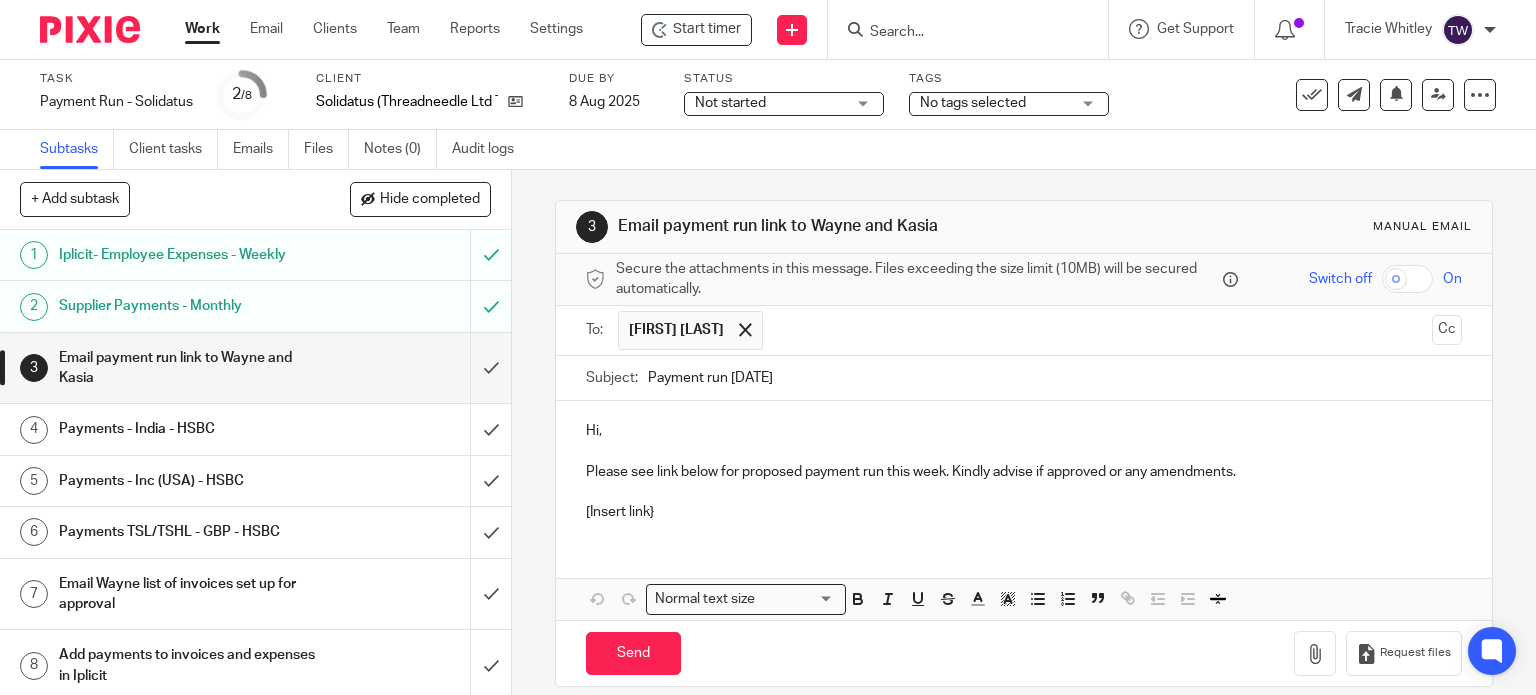 click at bounding box center (1098, 330) 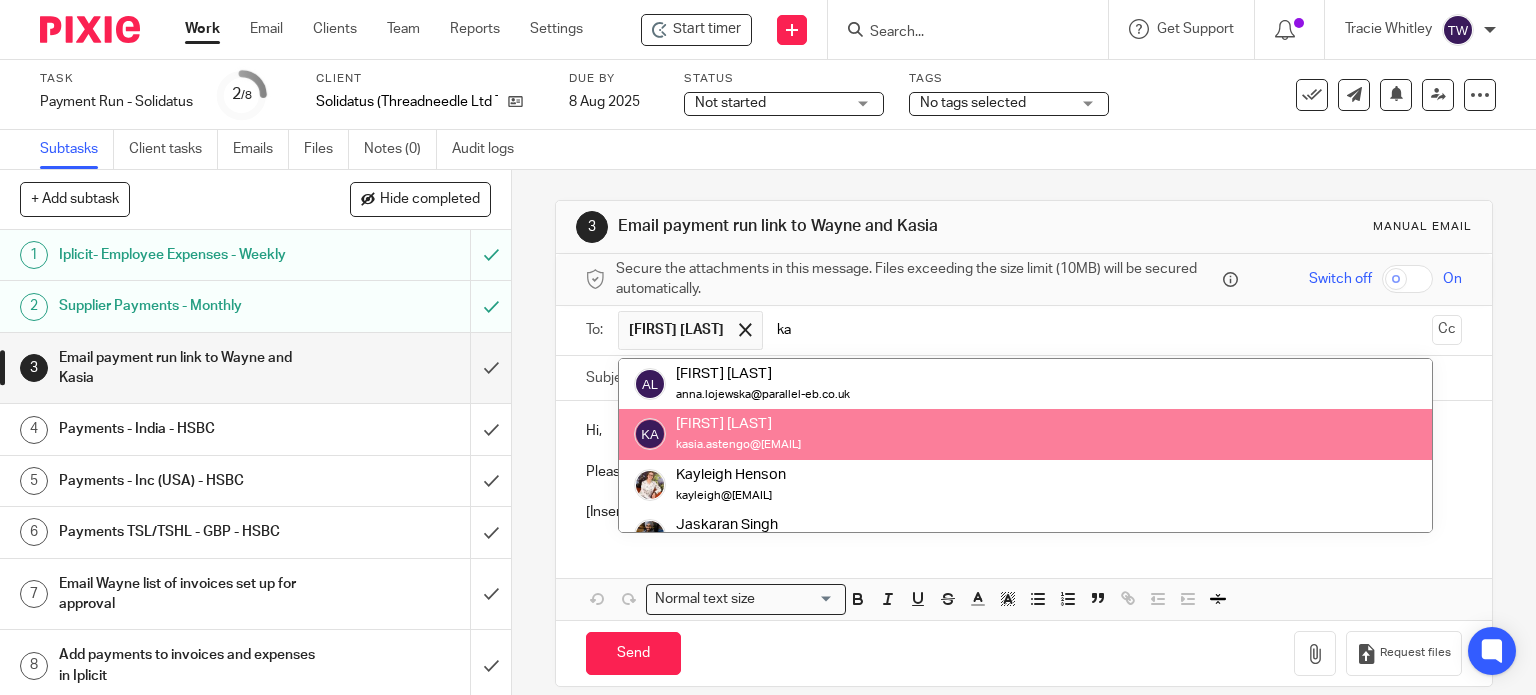 type on "ka" 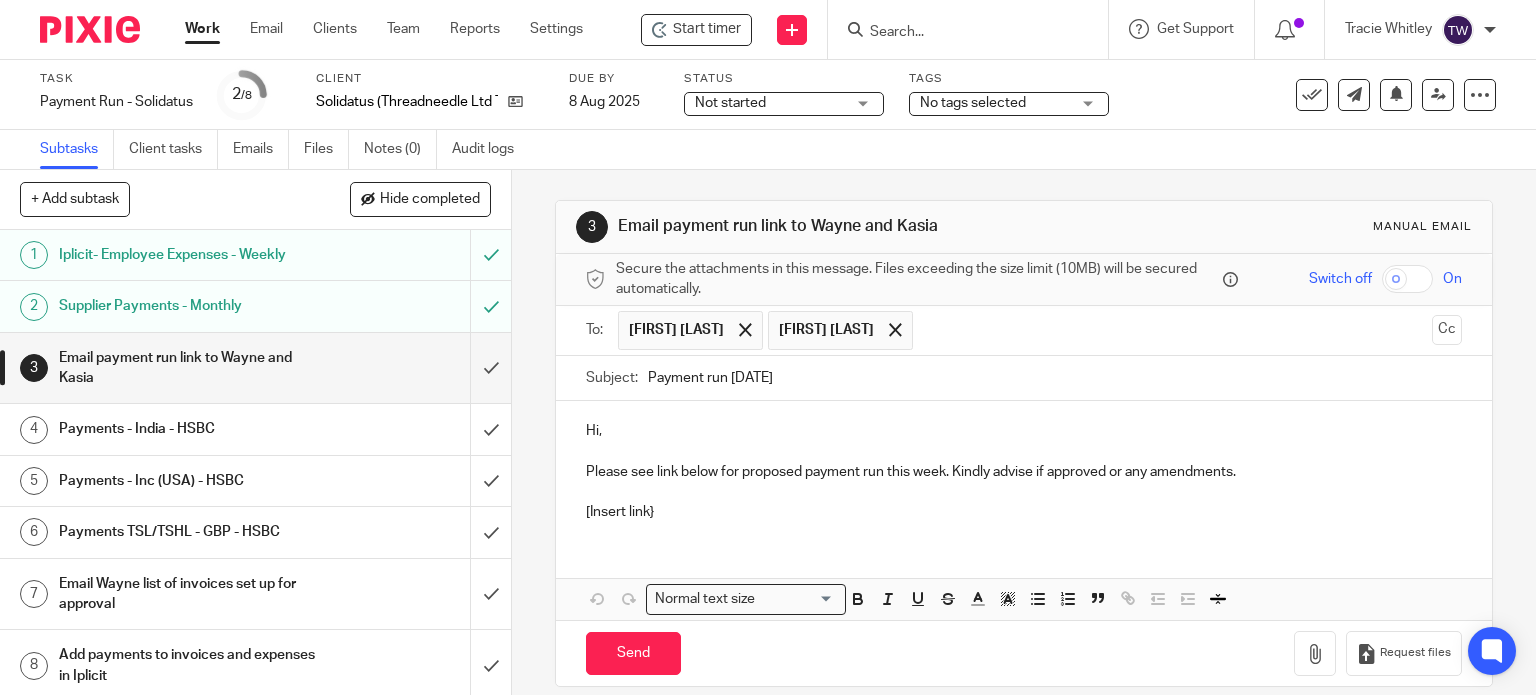 click on "Payment run [DATE]" at bounding box center [1055, 378] 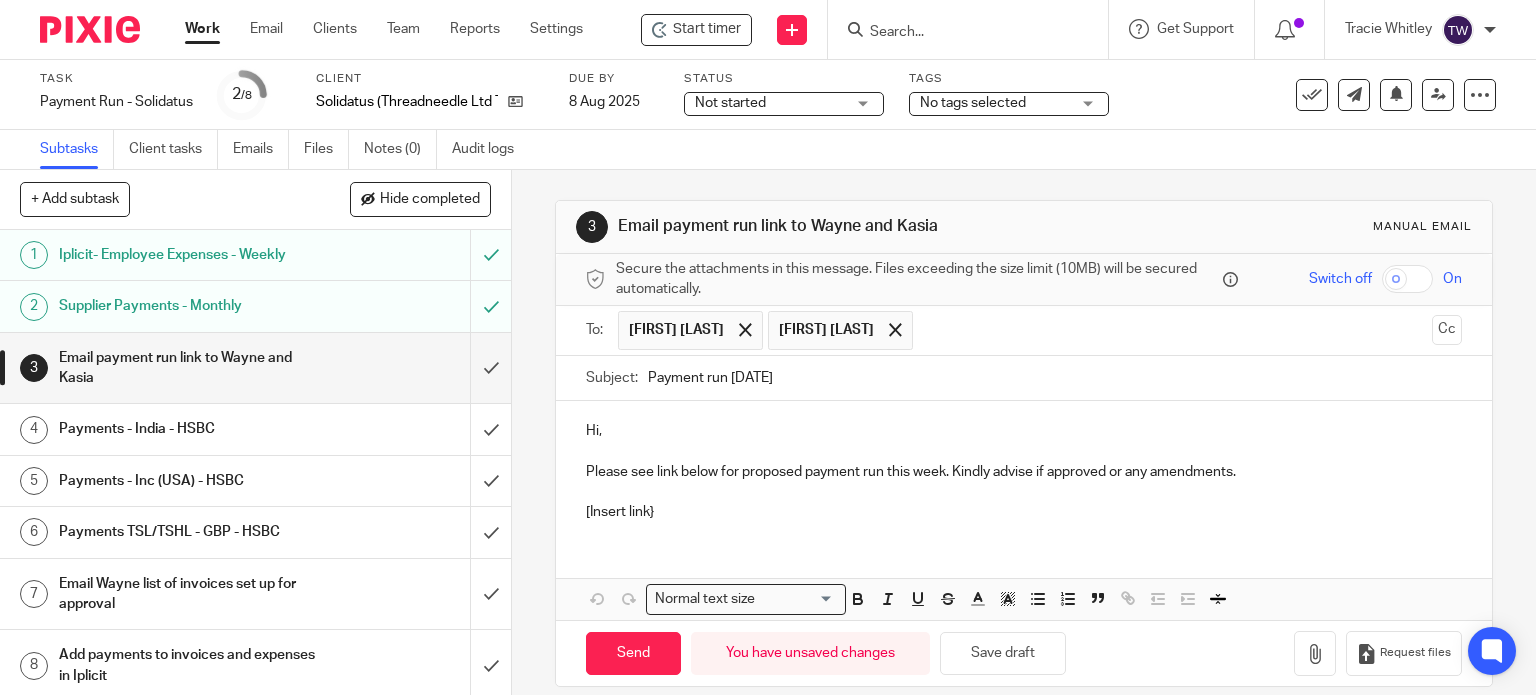 type on "Payment run [DATE]" 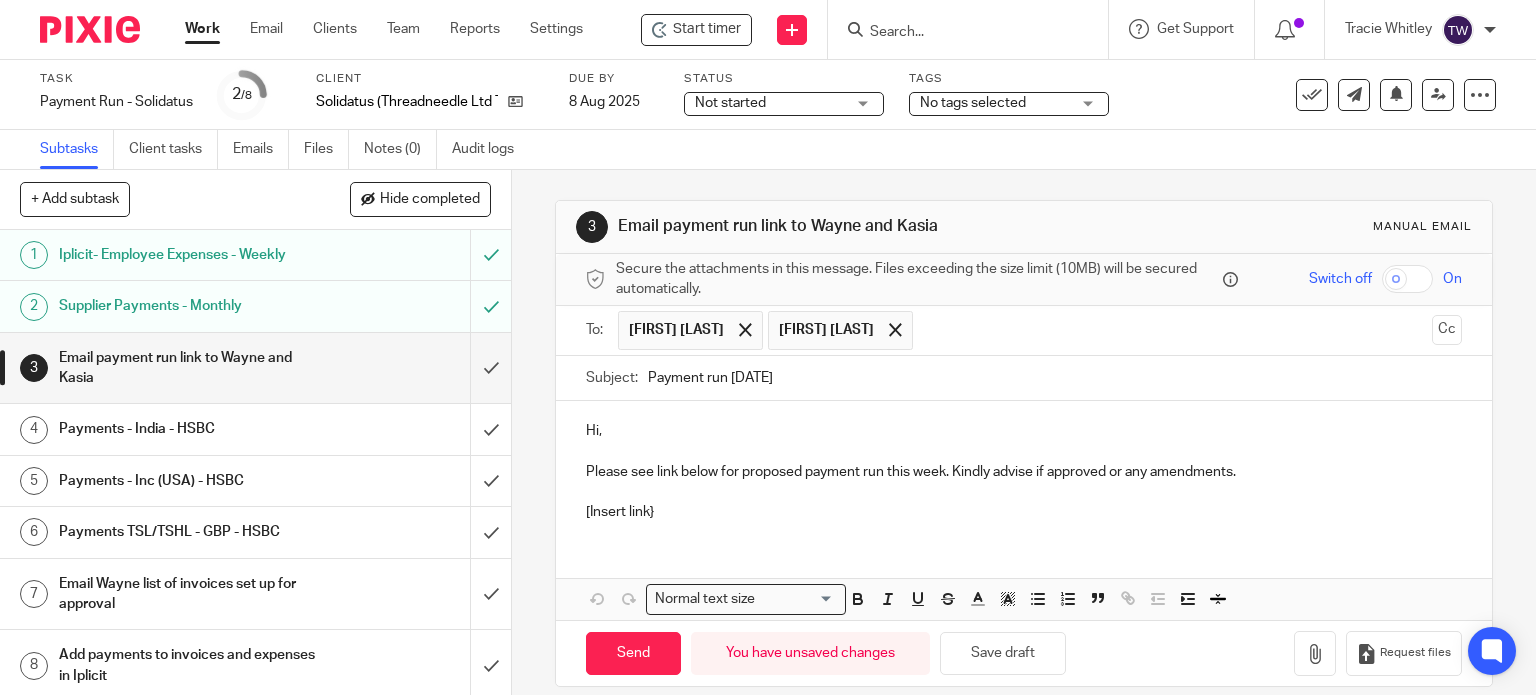 click at bounding box center [1024, 452] 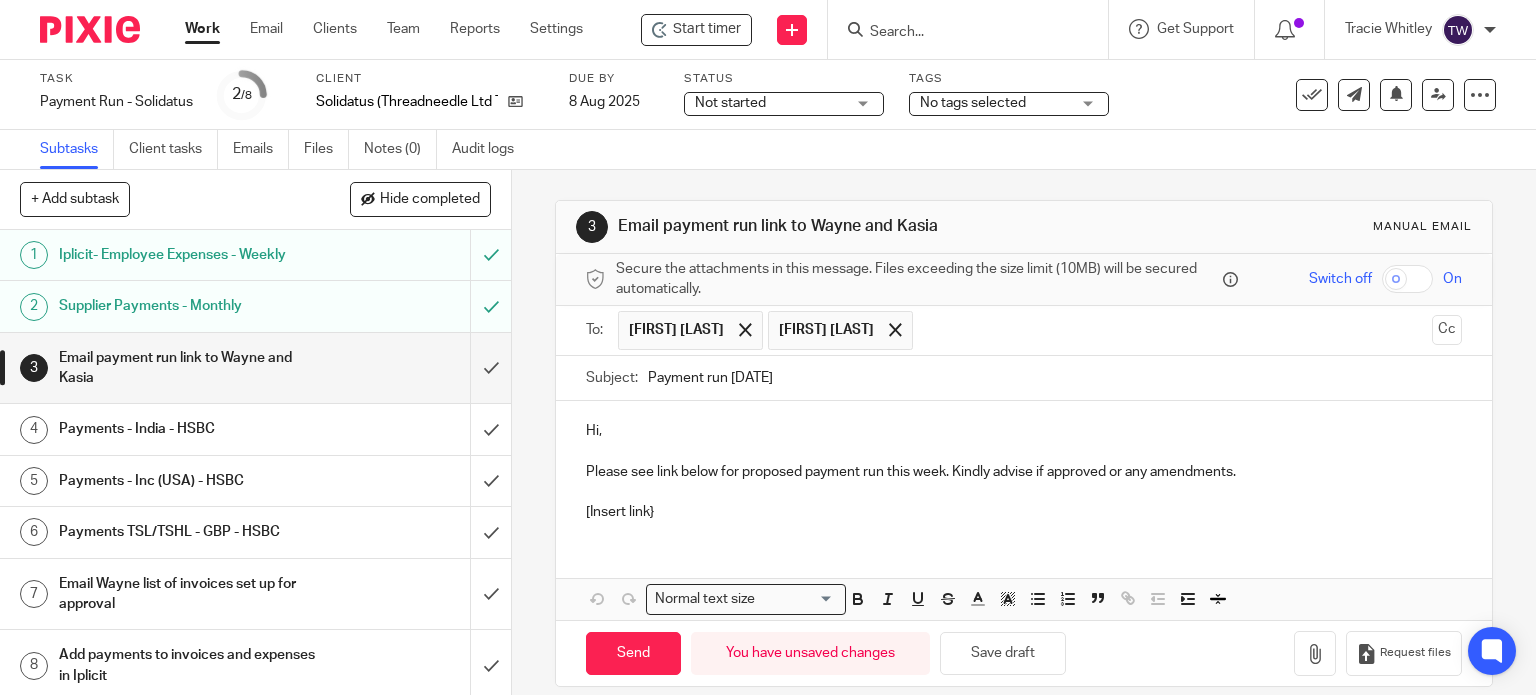 click on "Please see link below for proposed payment run this week. Kindly advise if approved or any amendments." at bounding box center (1024, 472) 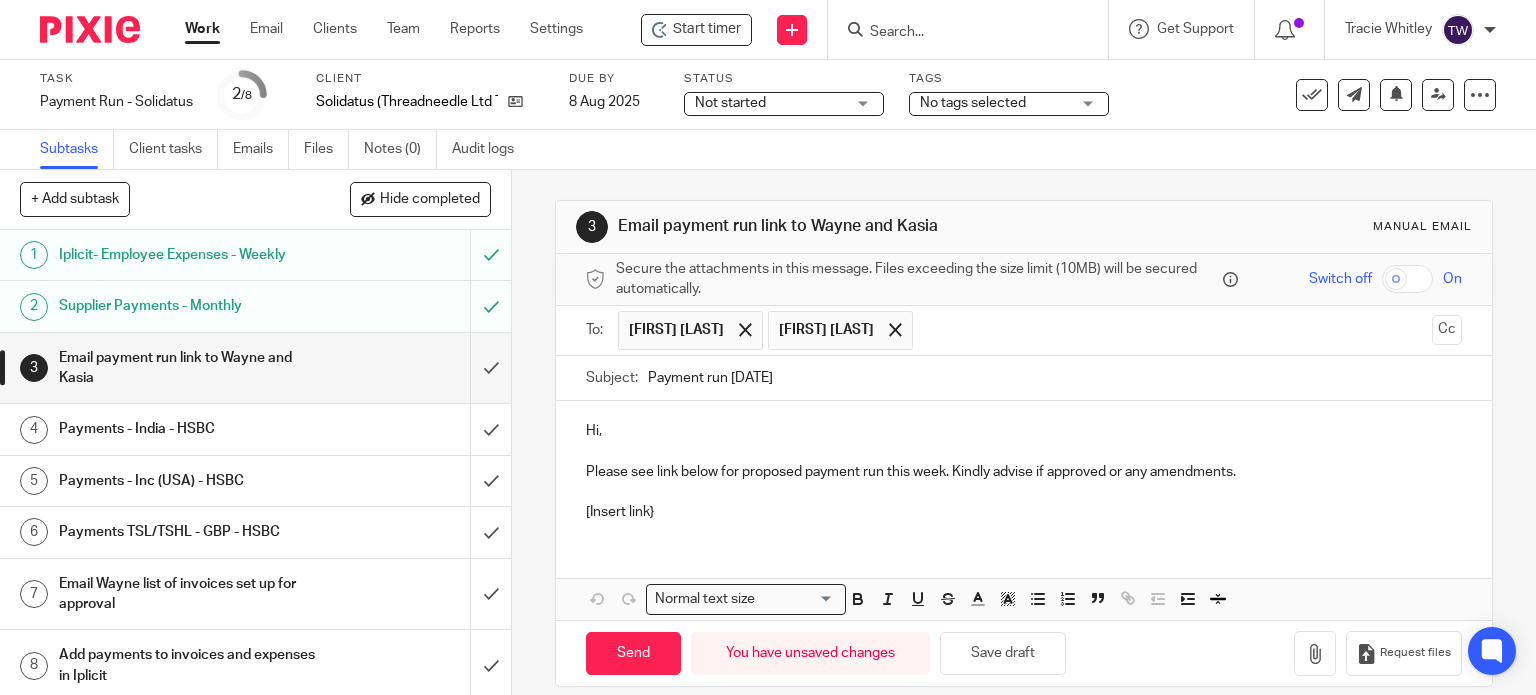 click on "Please see link below for proposed payment run this week. Kindly advise if approved or any amendments." at bounding box center [1024, 472] 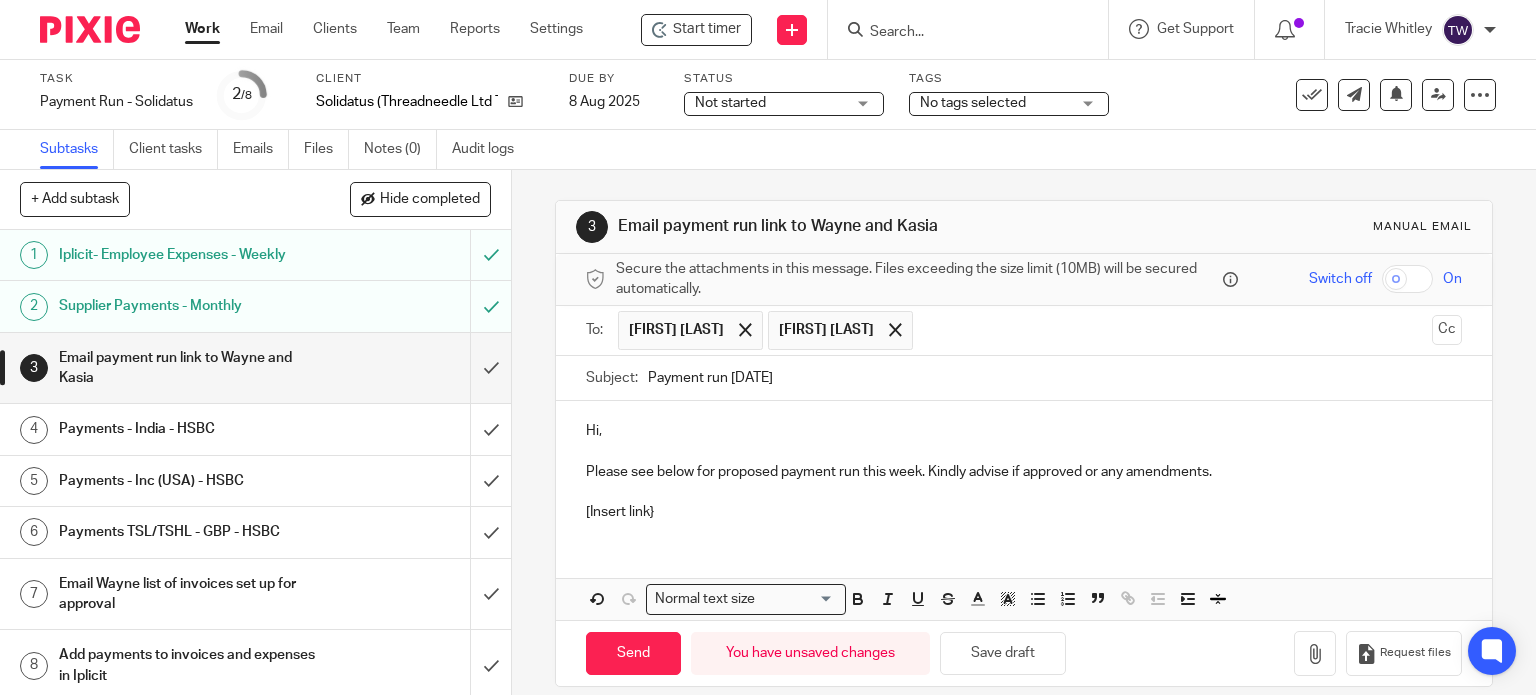 click on "[Insert link}" at bounding box center (1024, 512) 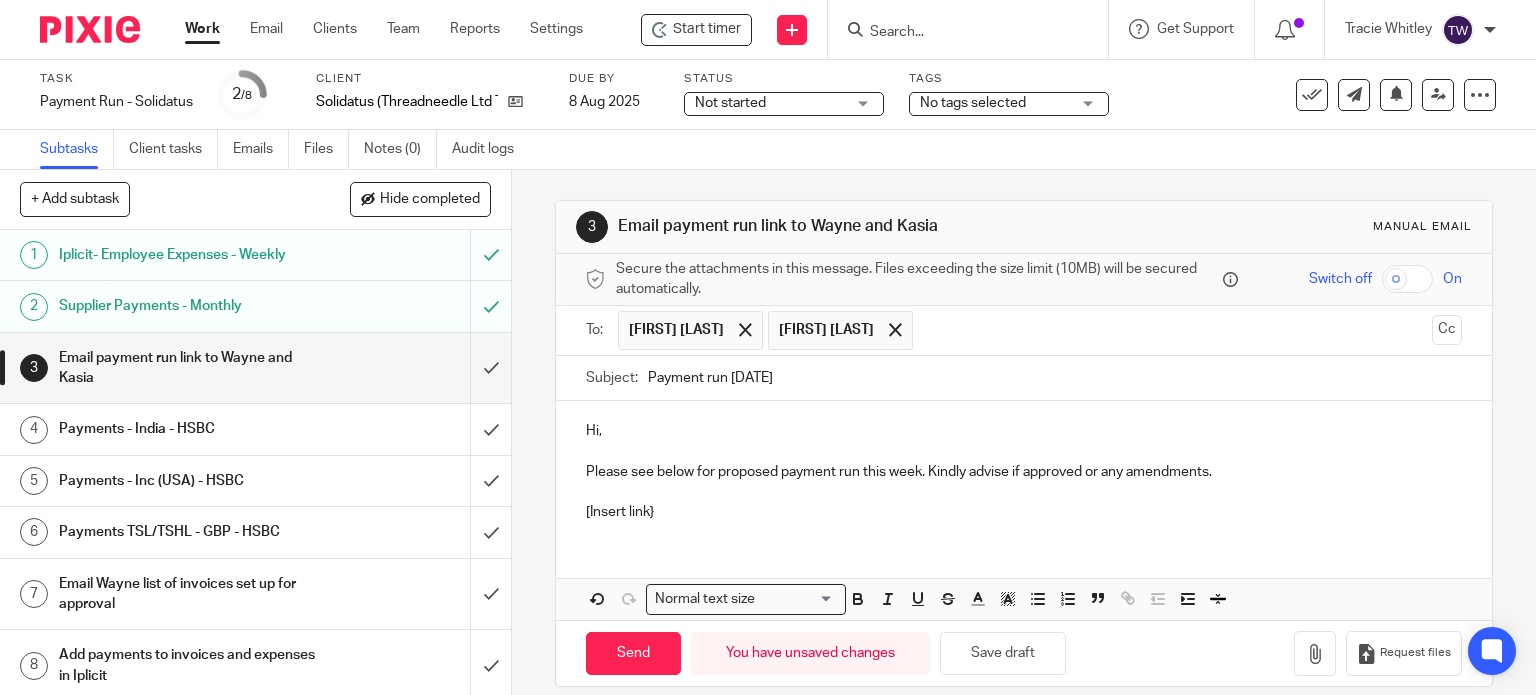 click on "[Insert link}" at bounding box center (1024, 512) 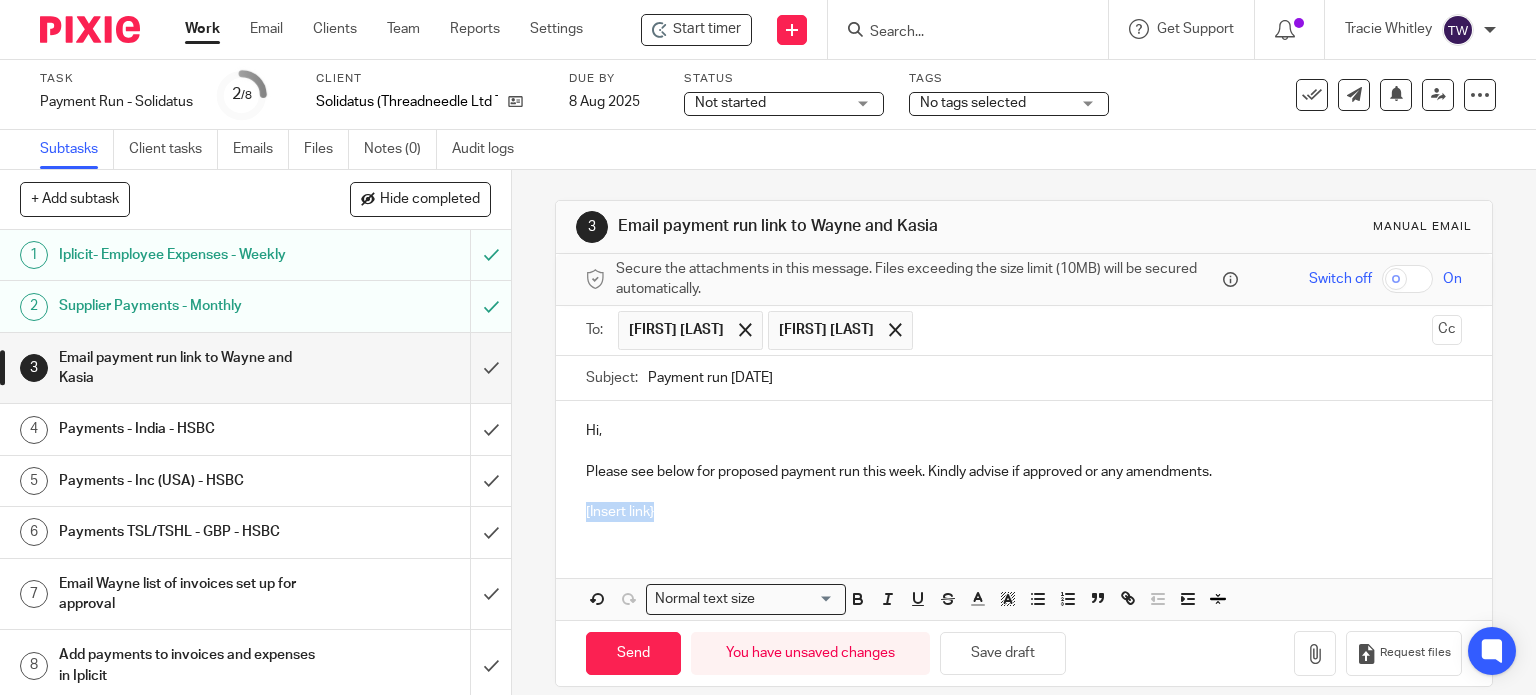 click on "[Insert link}" at bounding box center (1024, 512) 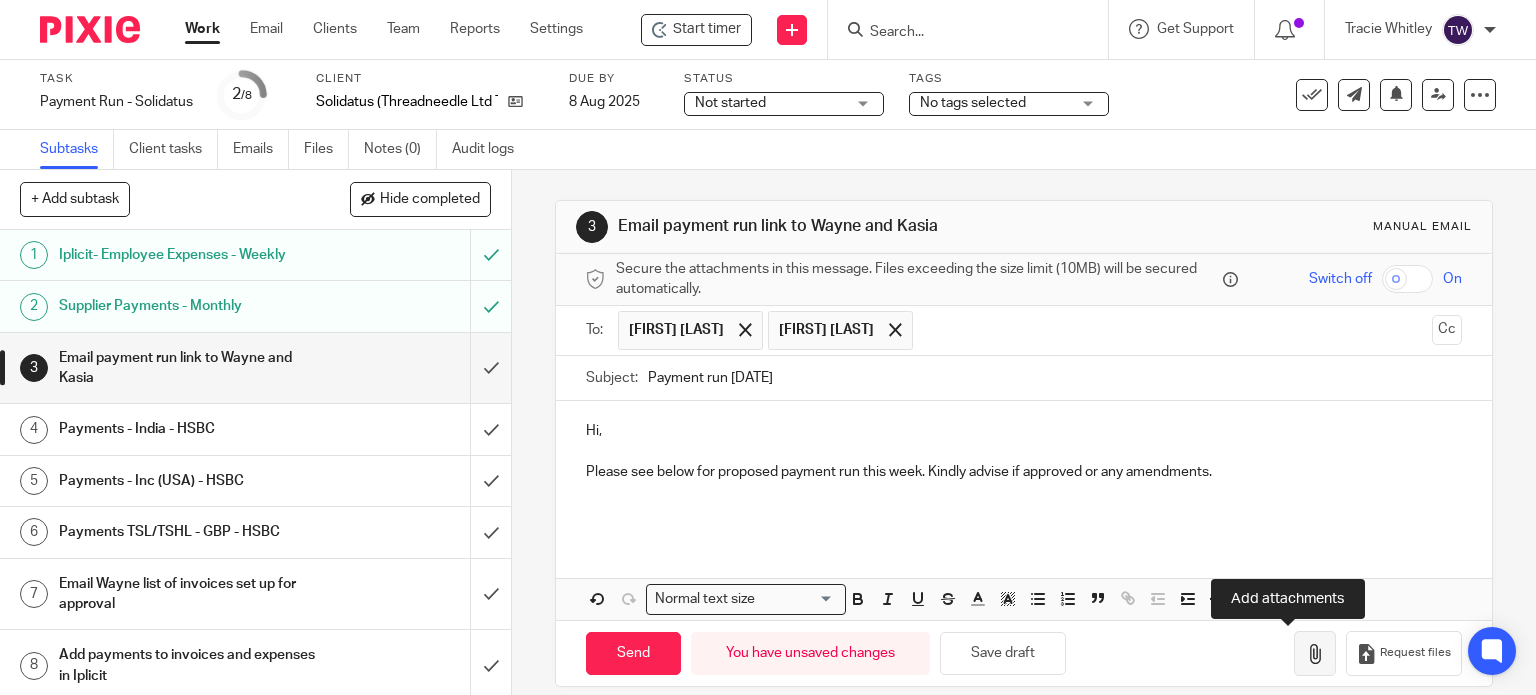 click at bounding box center [1315, 653] 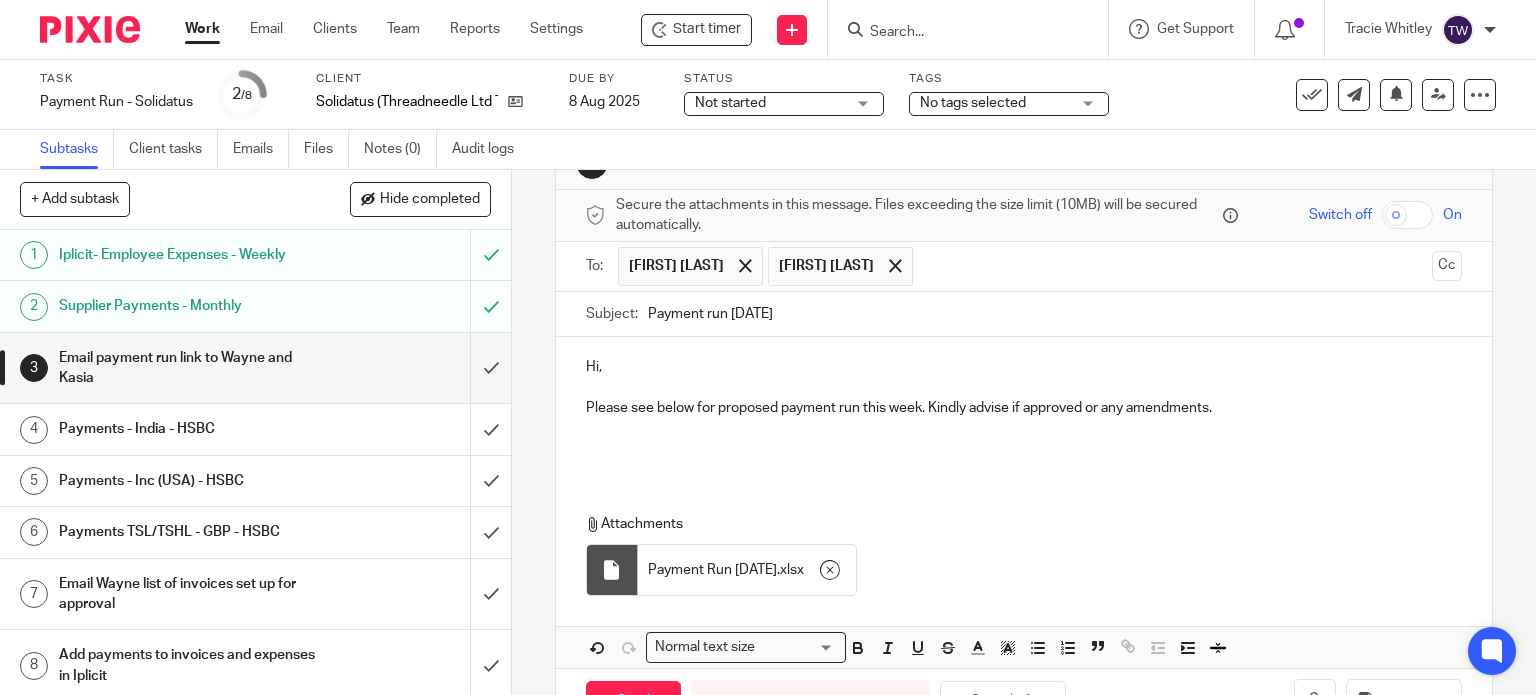 scroll, scrollTop: 130, scrollLeft: 0, axis: vertical 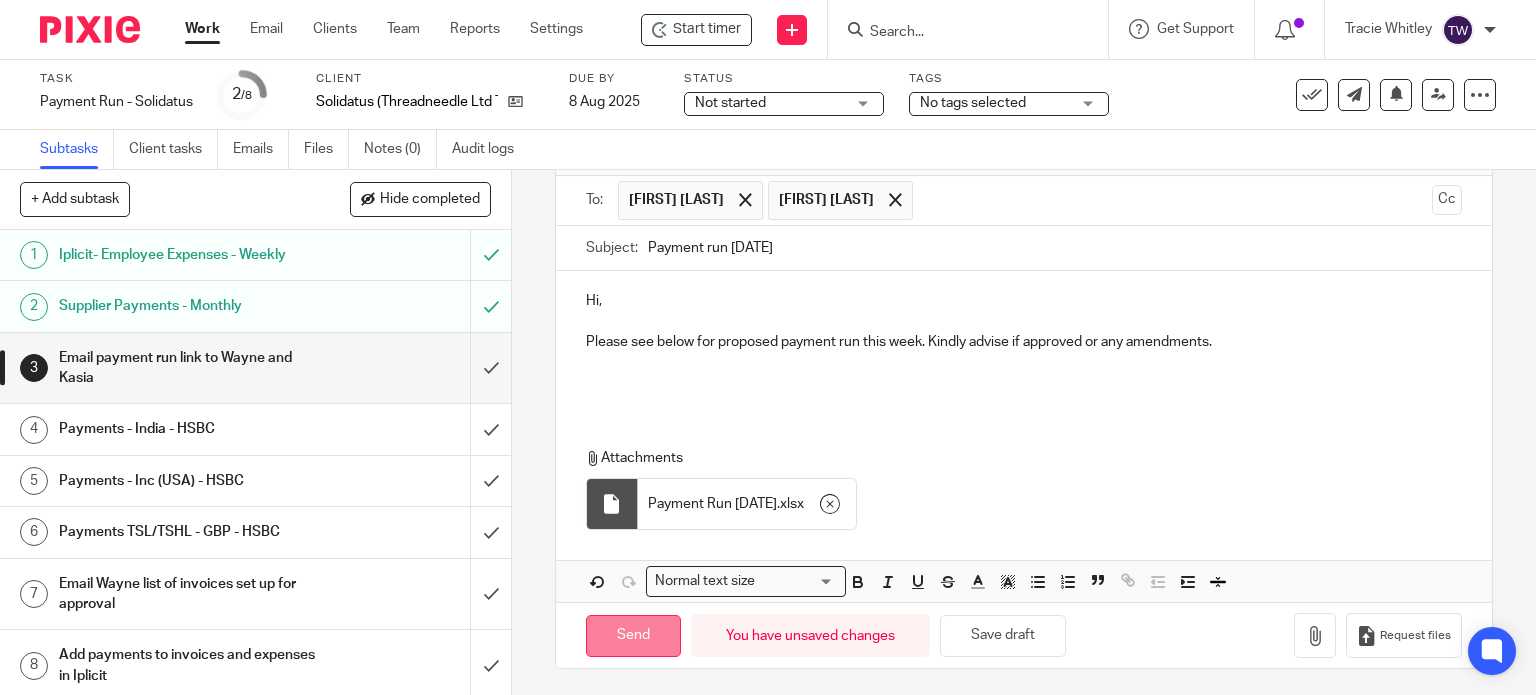 click on "Send" at bounding box center [633, 636] 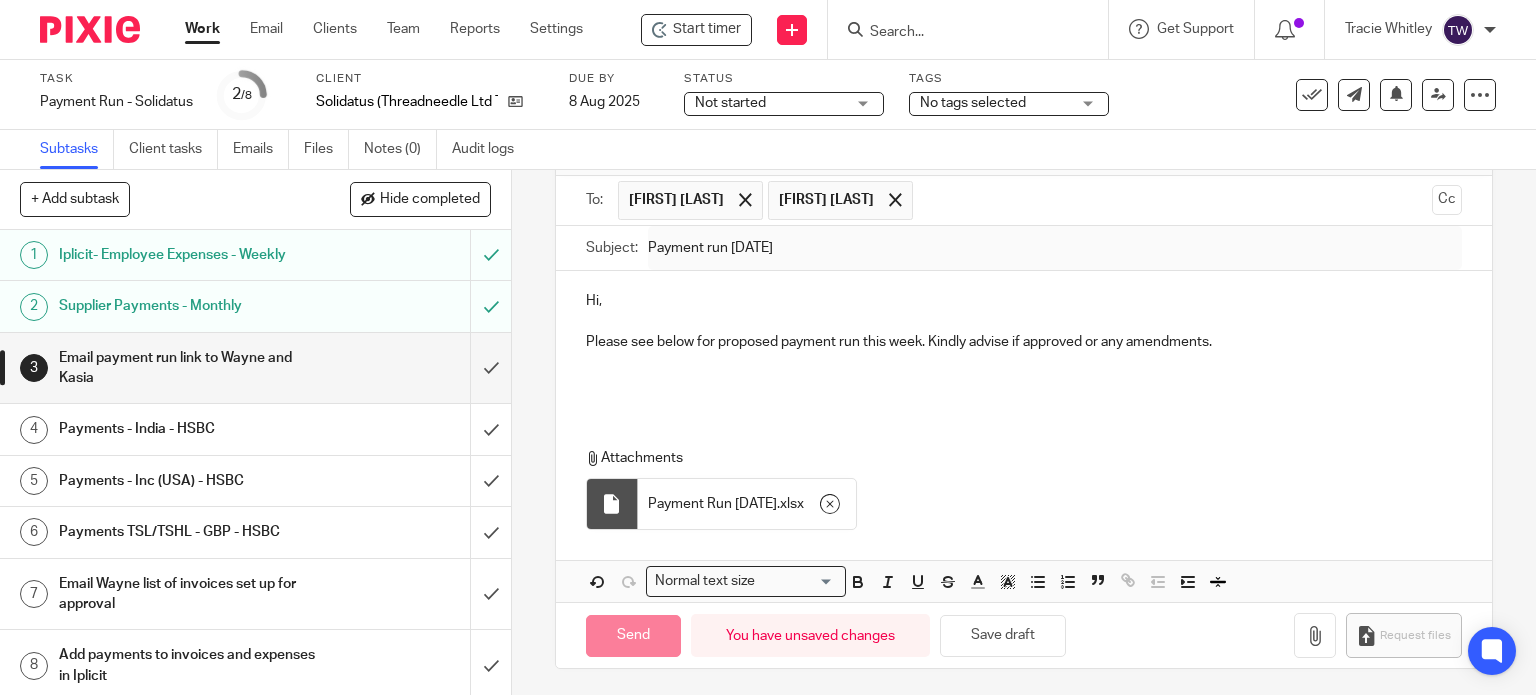type on "Sent" 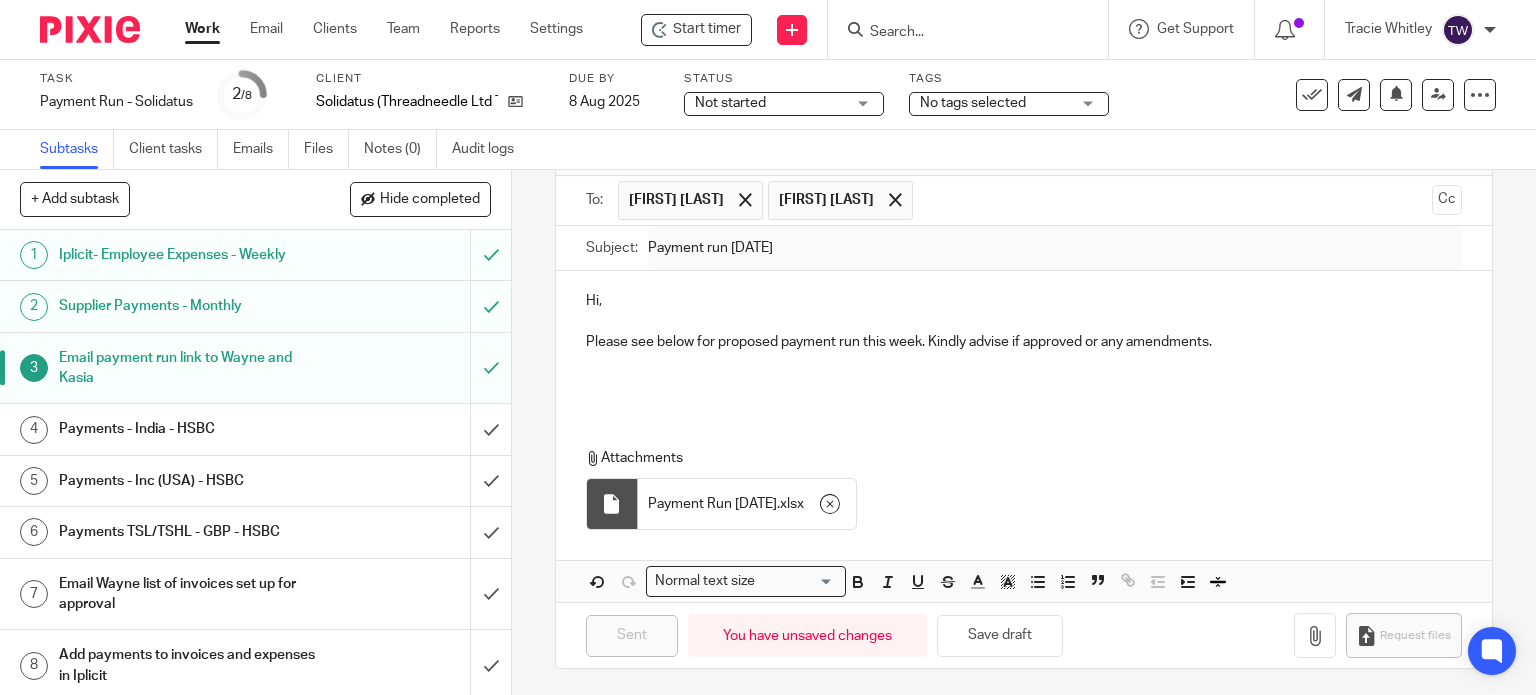 click on "Attachments
Payment Run [DATE].xlsx" at bounding box center (1024, 484) 